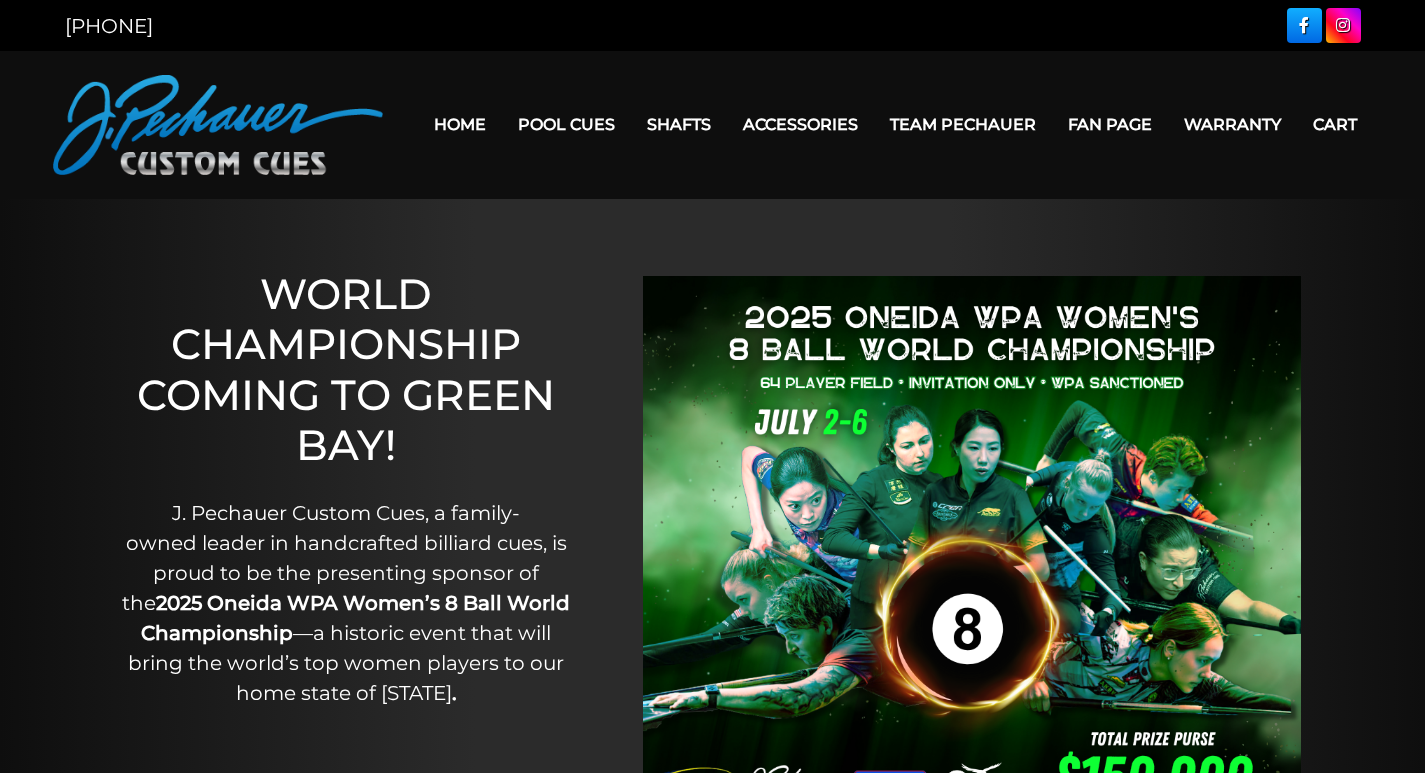 scroll, scrollTop: 0, scrollLeft: 0, axis: both 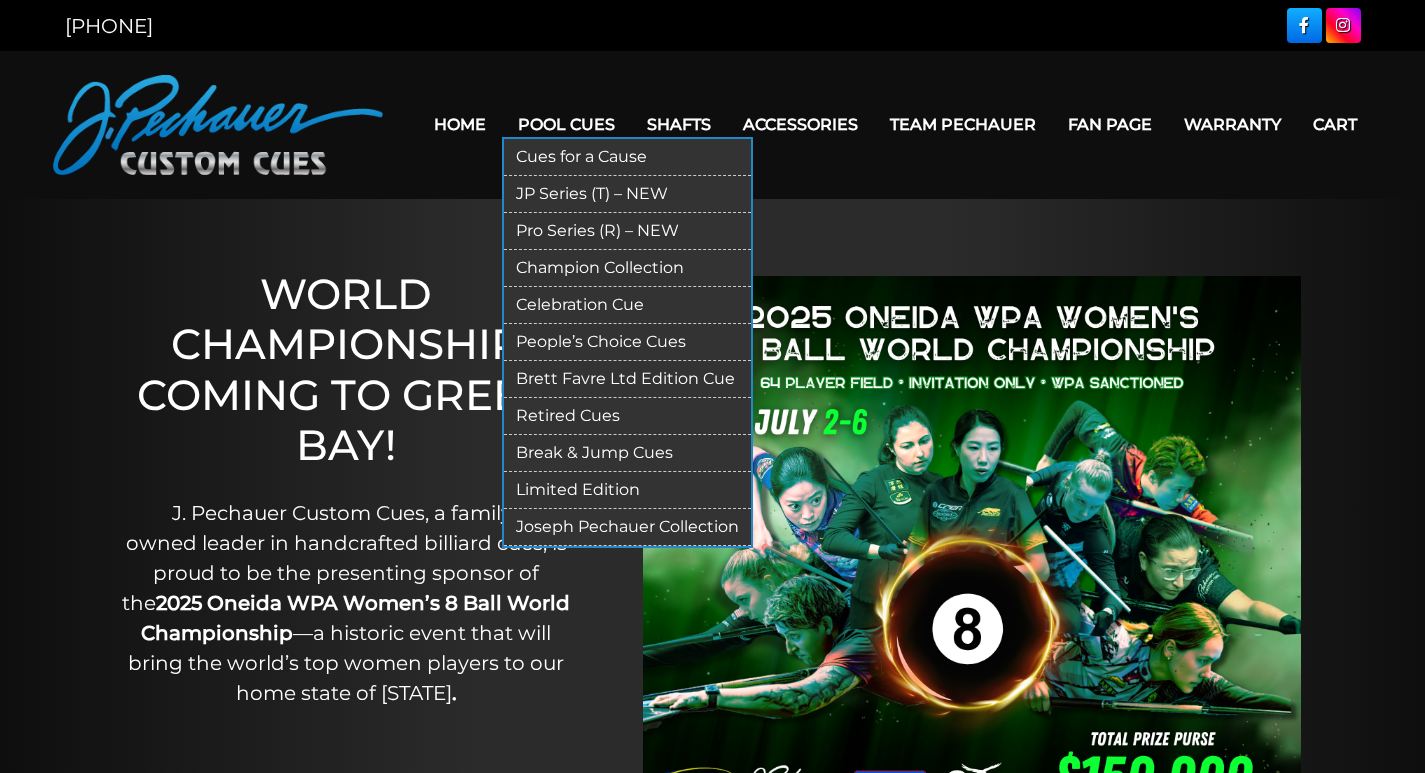 click on "Celebration Cue" at bounding box center (627, 305) 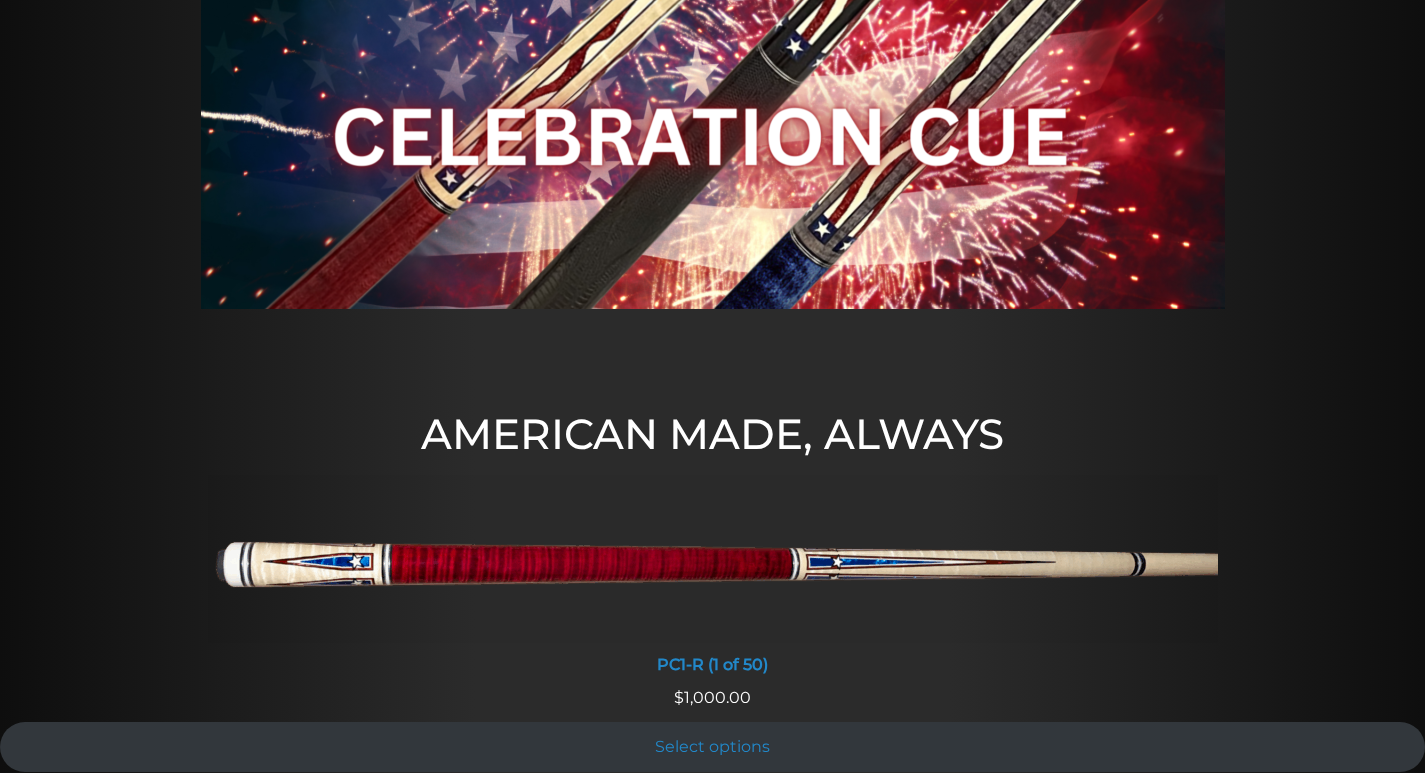scroll, scrollTop: 0, scrollLeft: 0, axis: both 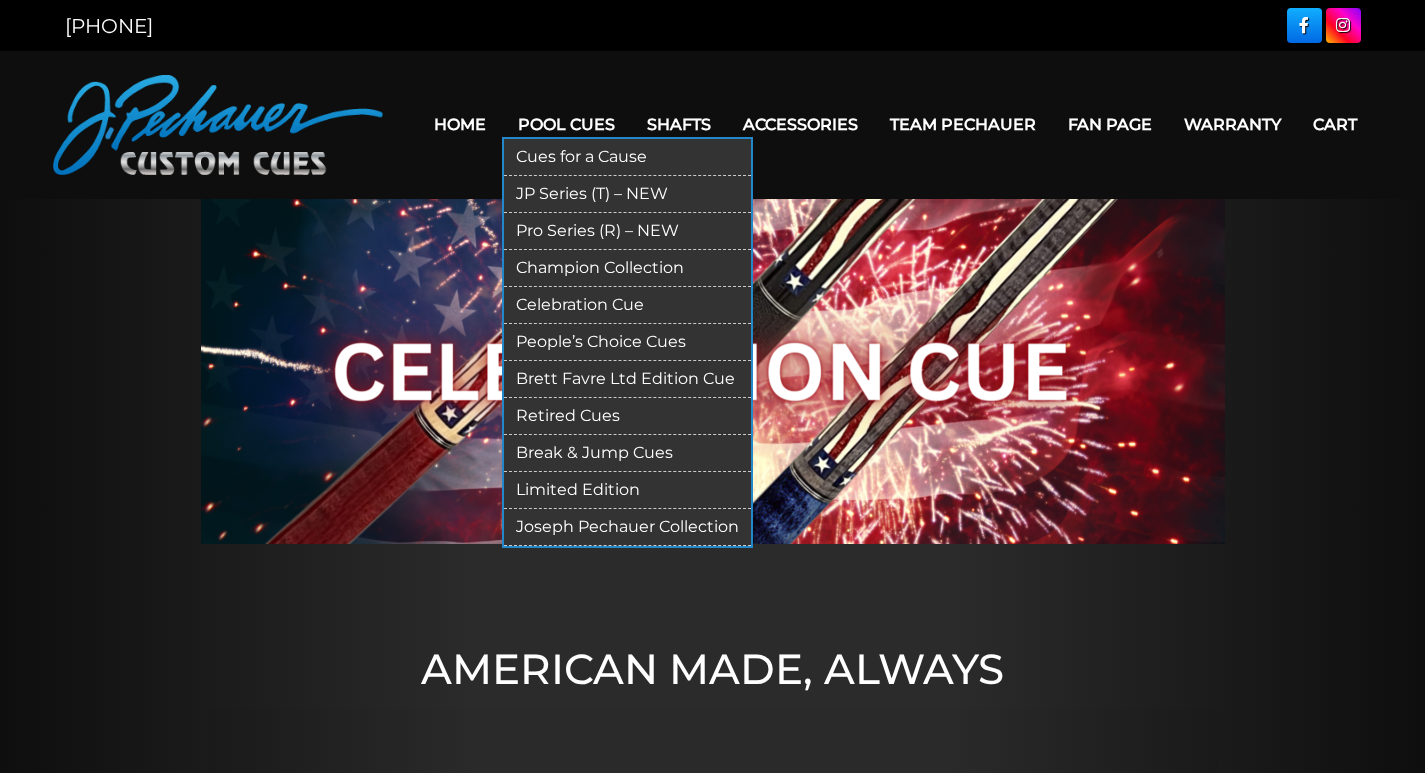 click on "Joseph Pechauer Collection" at bounding box center (627, 527) 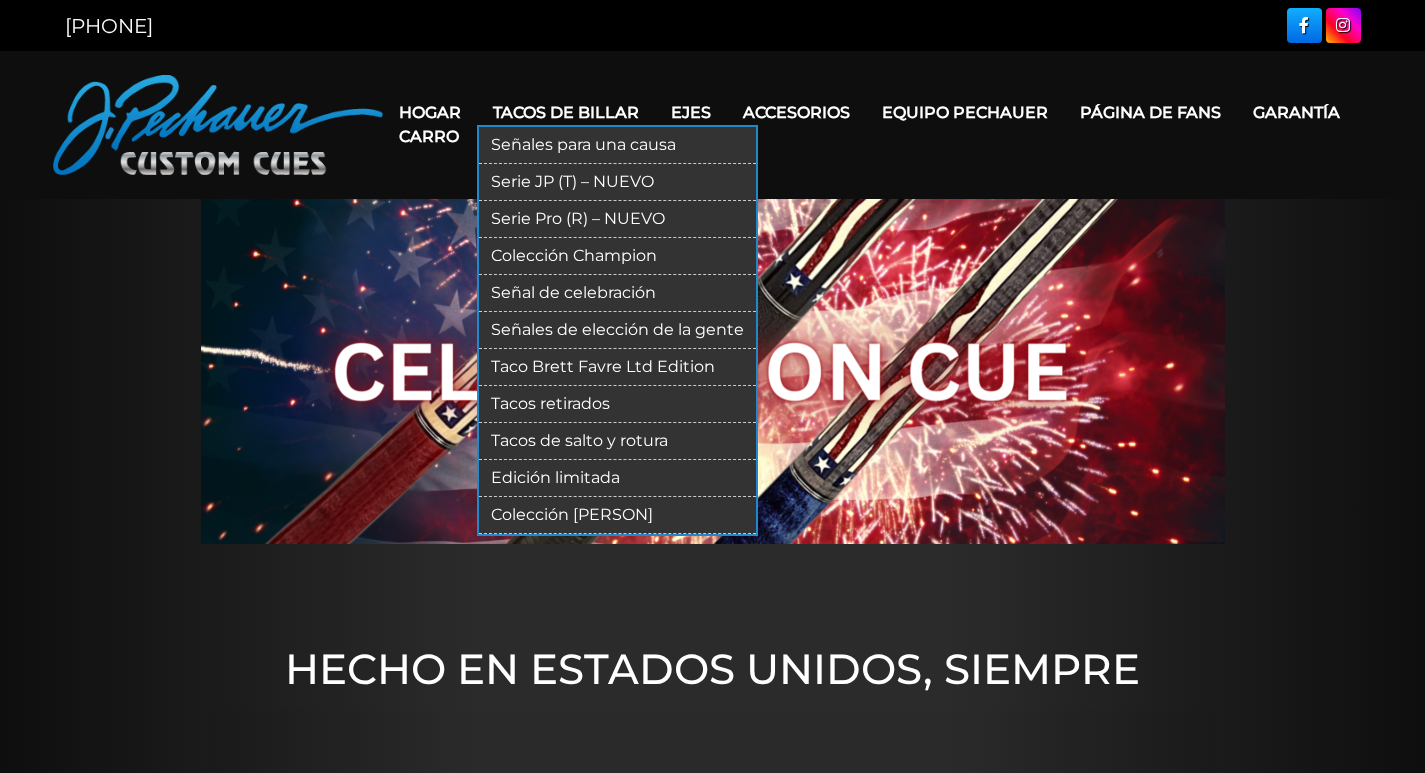 click on "Colección Champion" at bounding box center (574, 255) 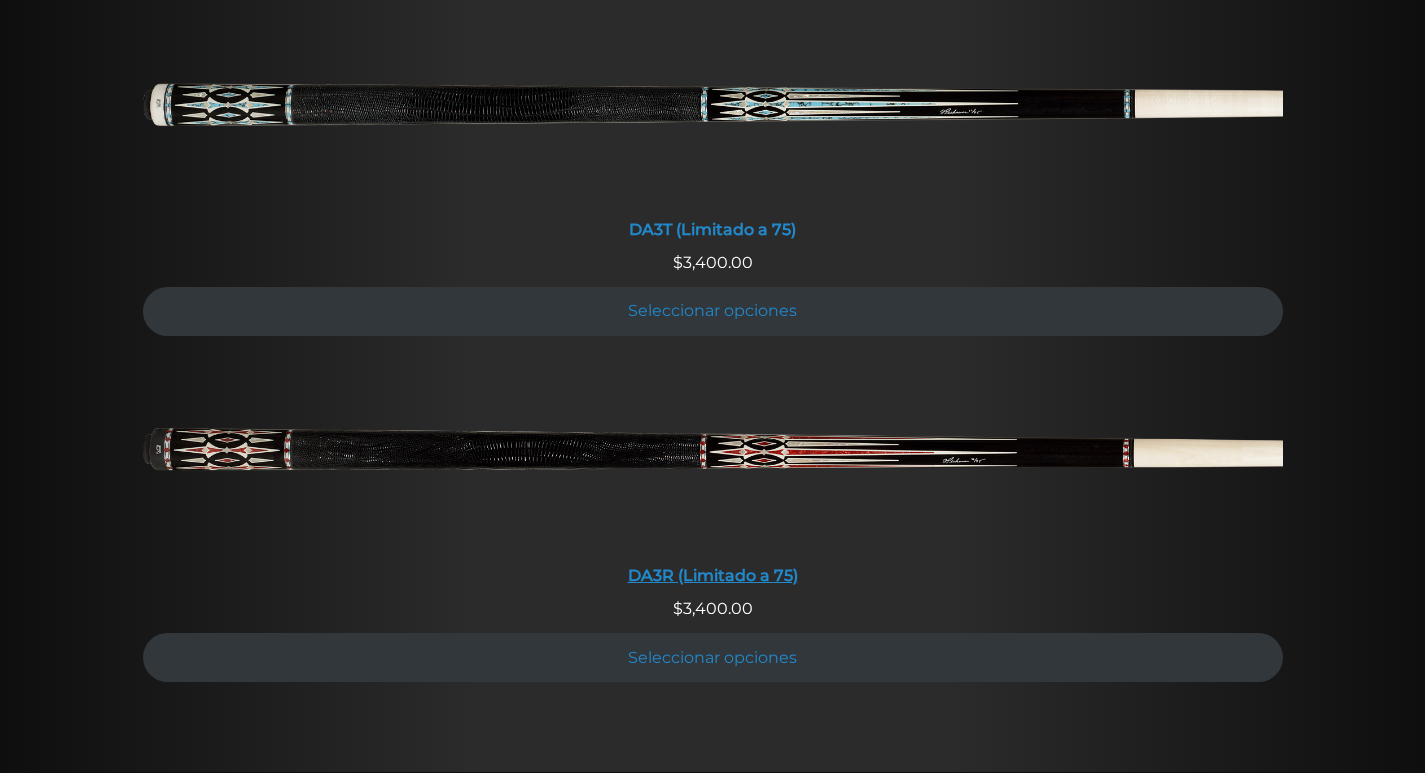 scroll, scrollTop: 3494, scrollLeft: 0, axis: vertical 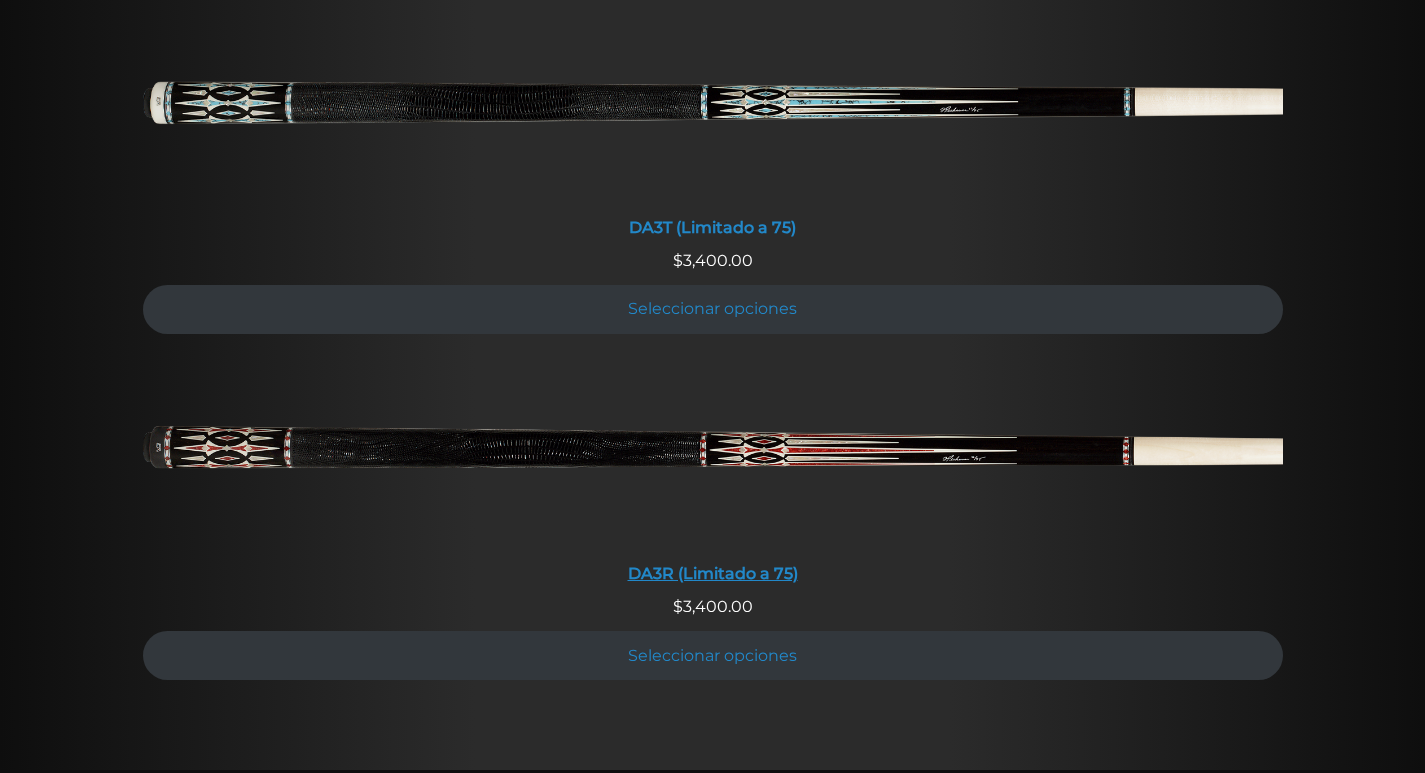 click at bounding box center [713, 457] 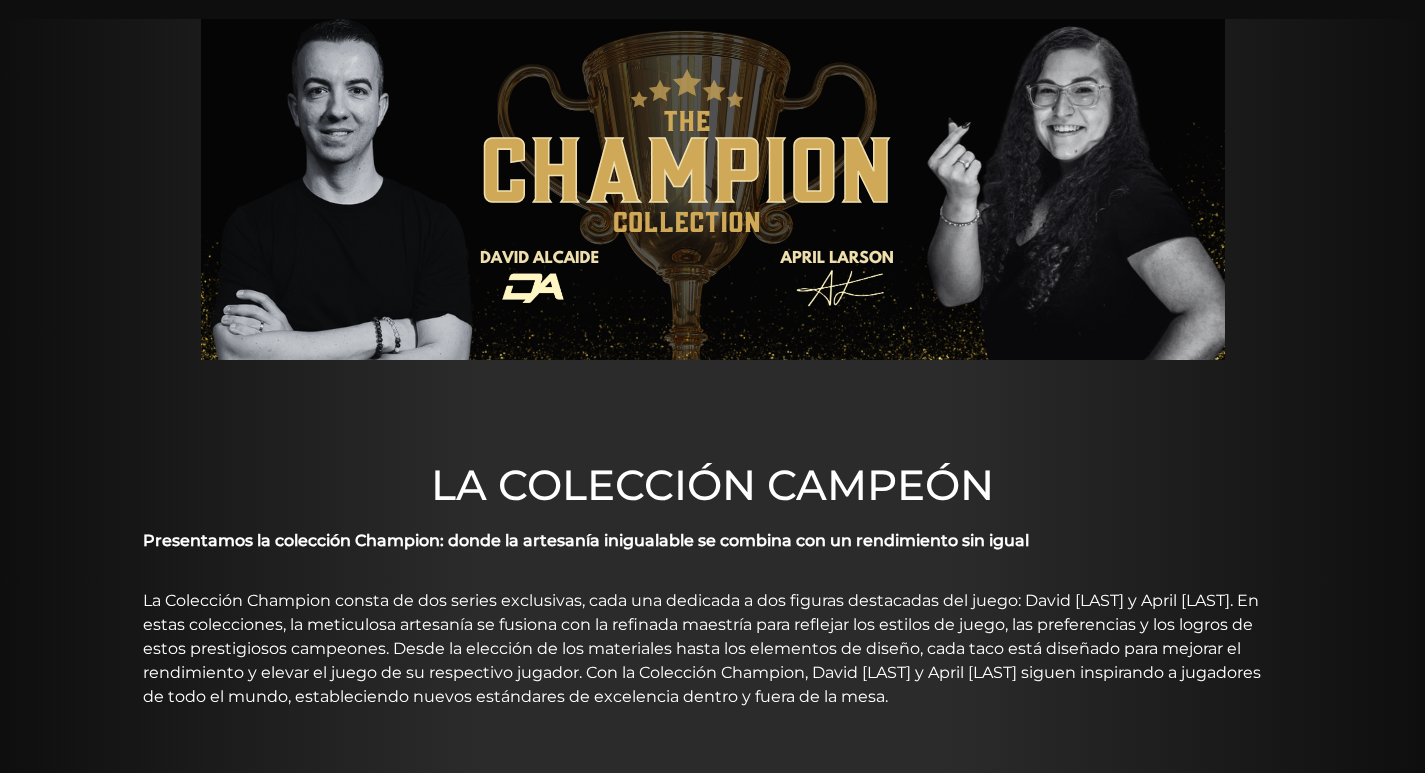 scroll, scrollTop: 0, scrollLeft: 0, axis: both 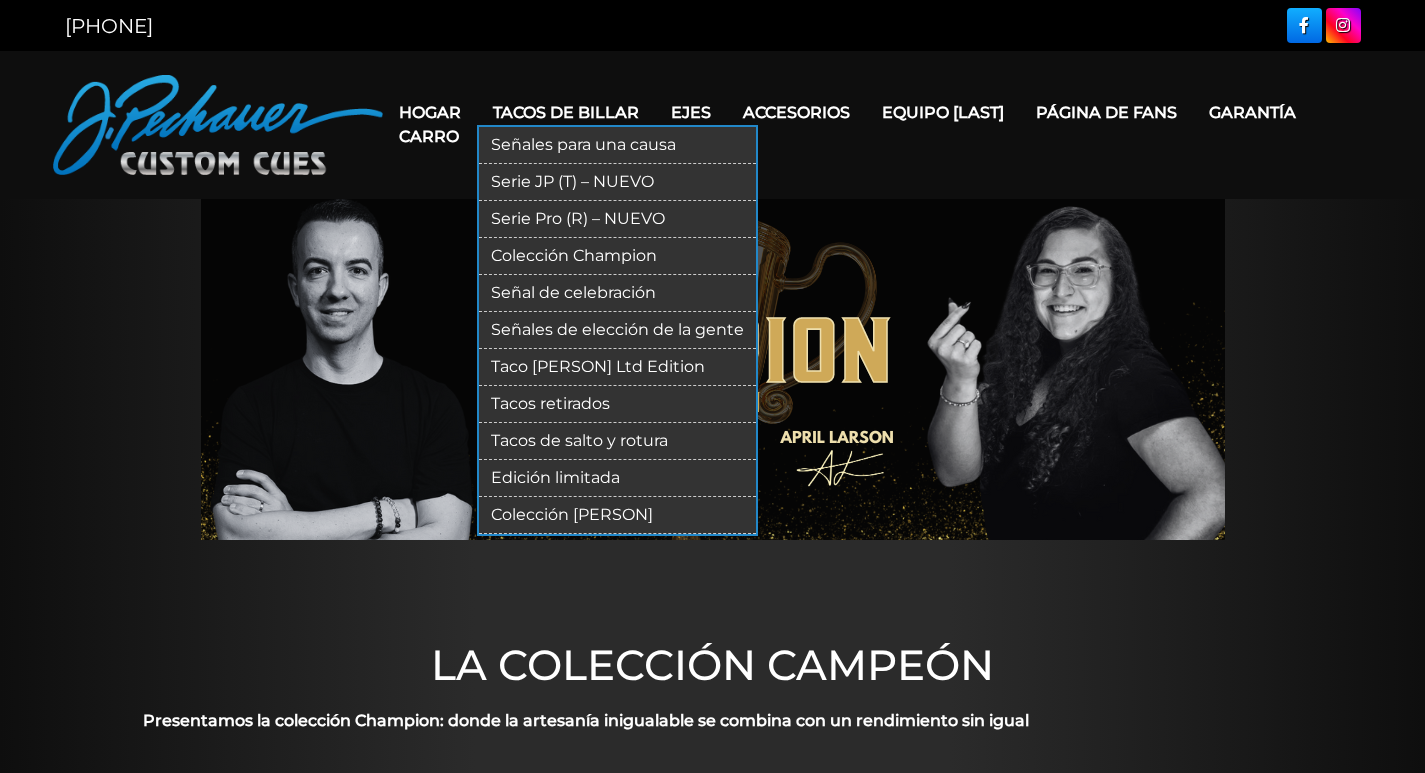 click on "Tacos retirados" at bounding box center (550, 403) 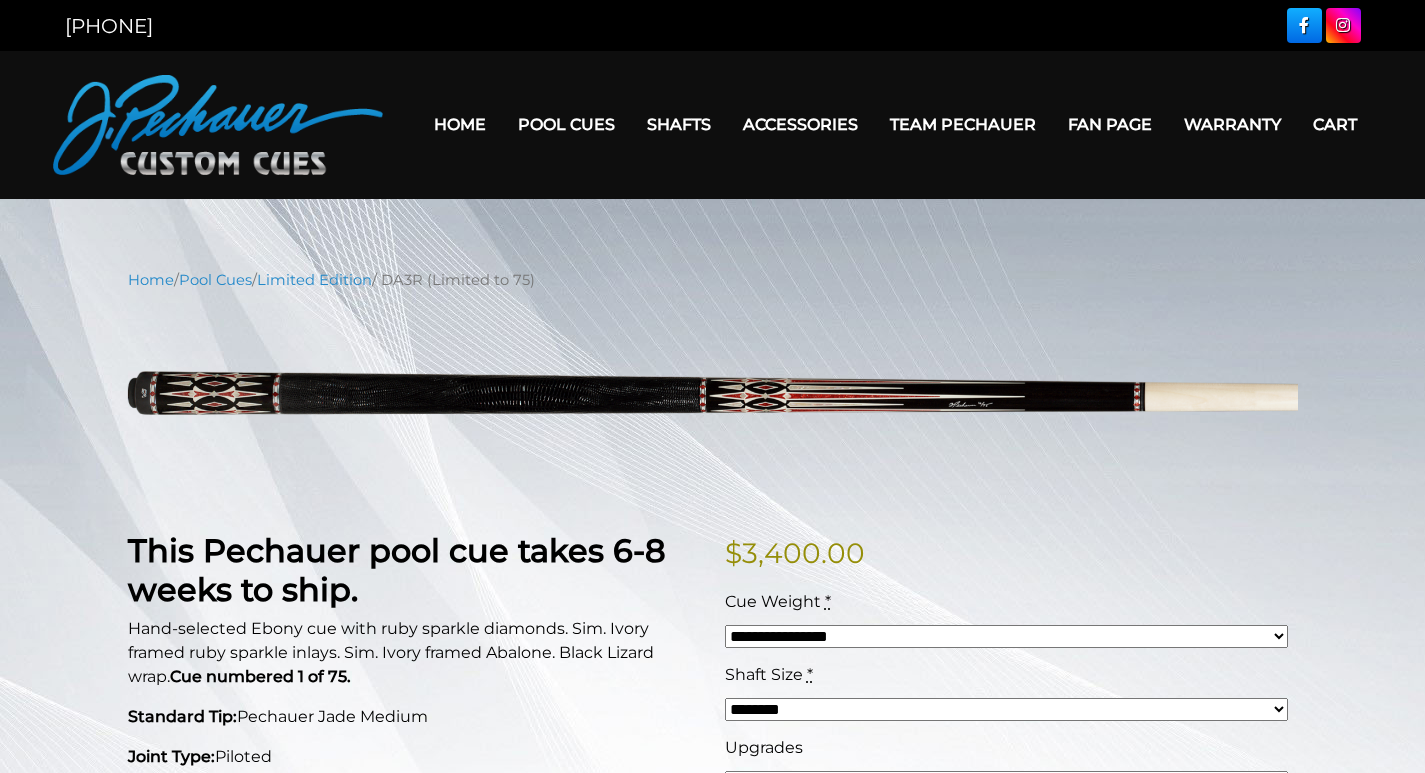 scroll, scrollTop: 0, scrollLeft: 0, axis: both 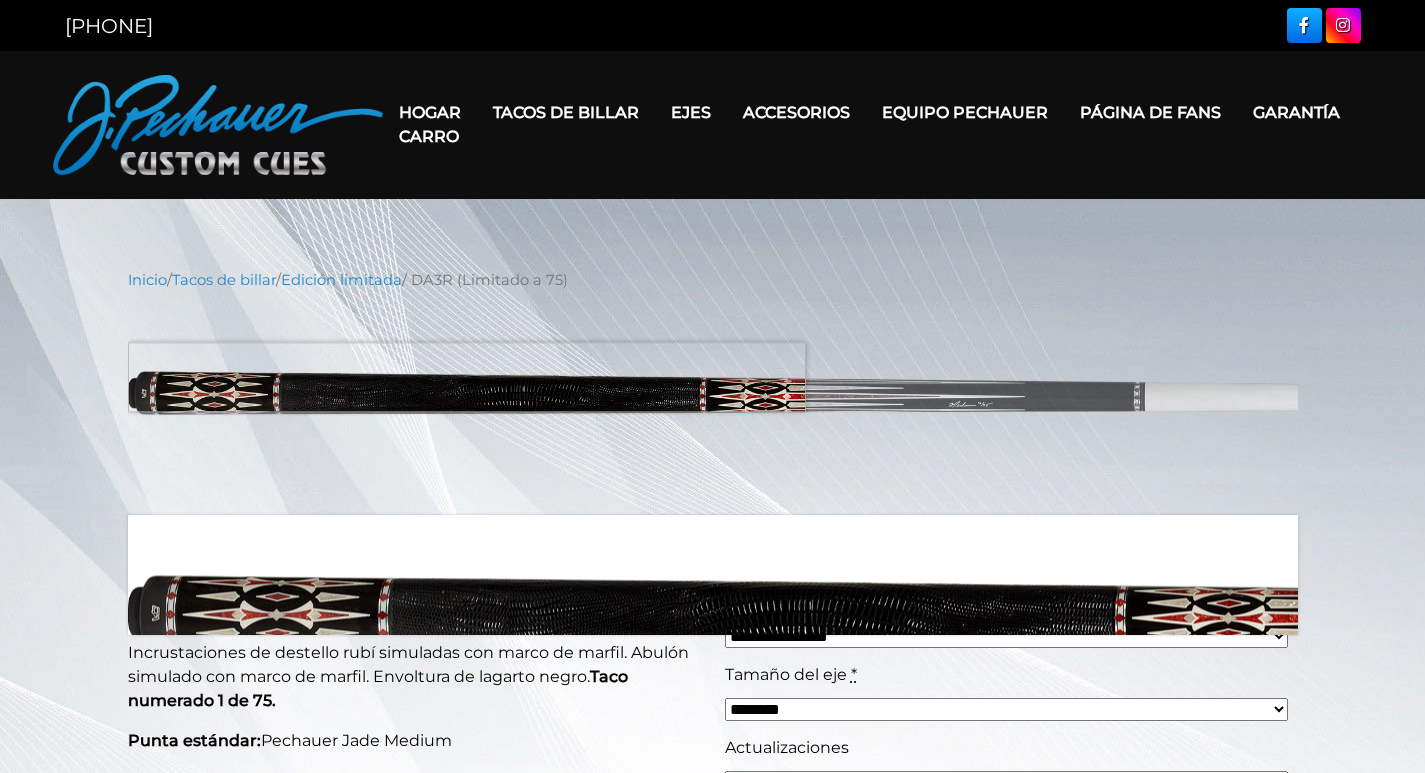 click at bounding box center (713, 403) 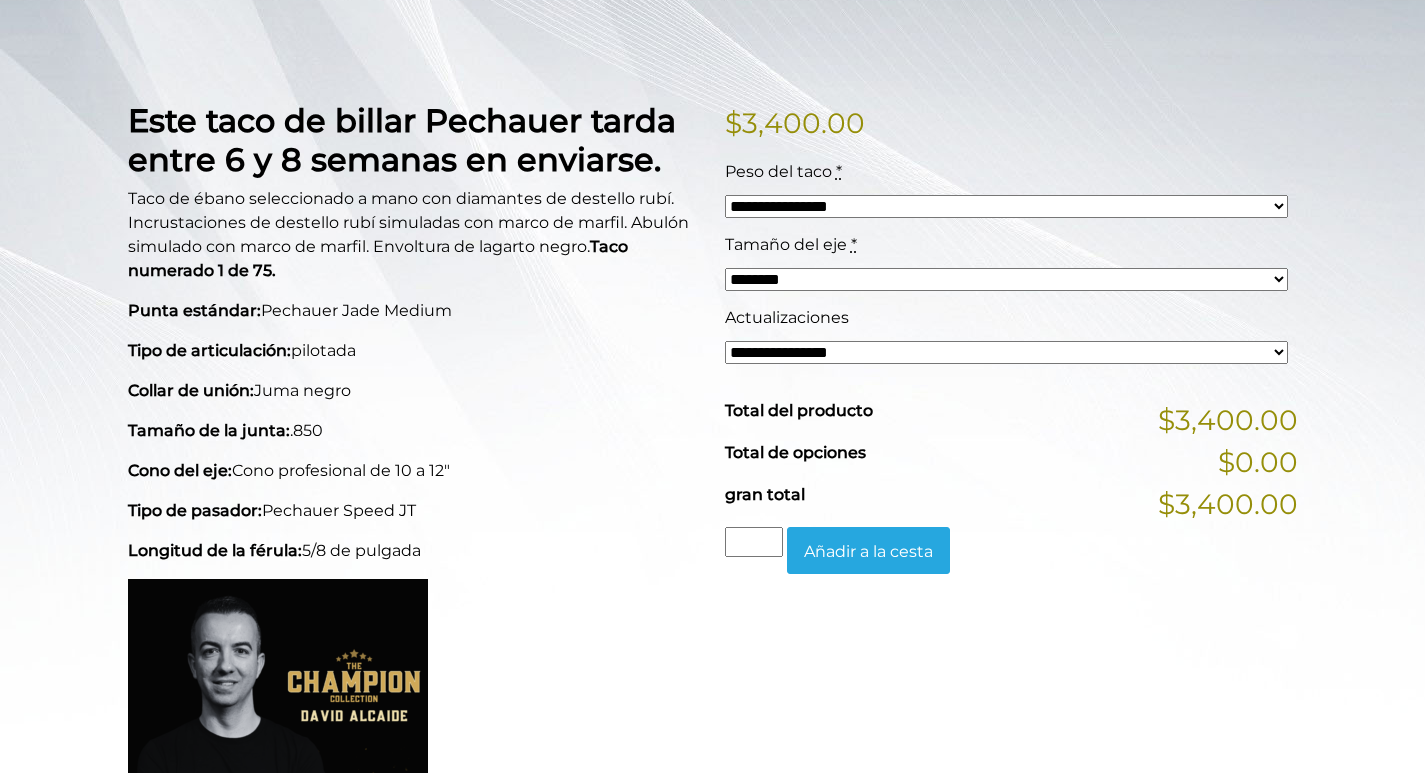 scroll, scrollTop: 447, scrollLeft: 0, axis: vertical 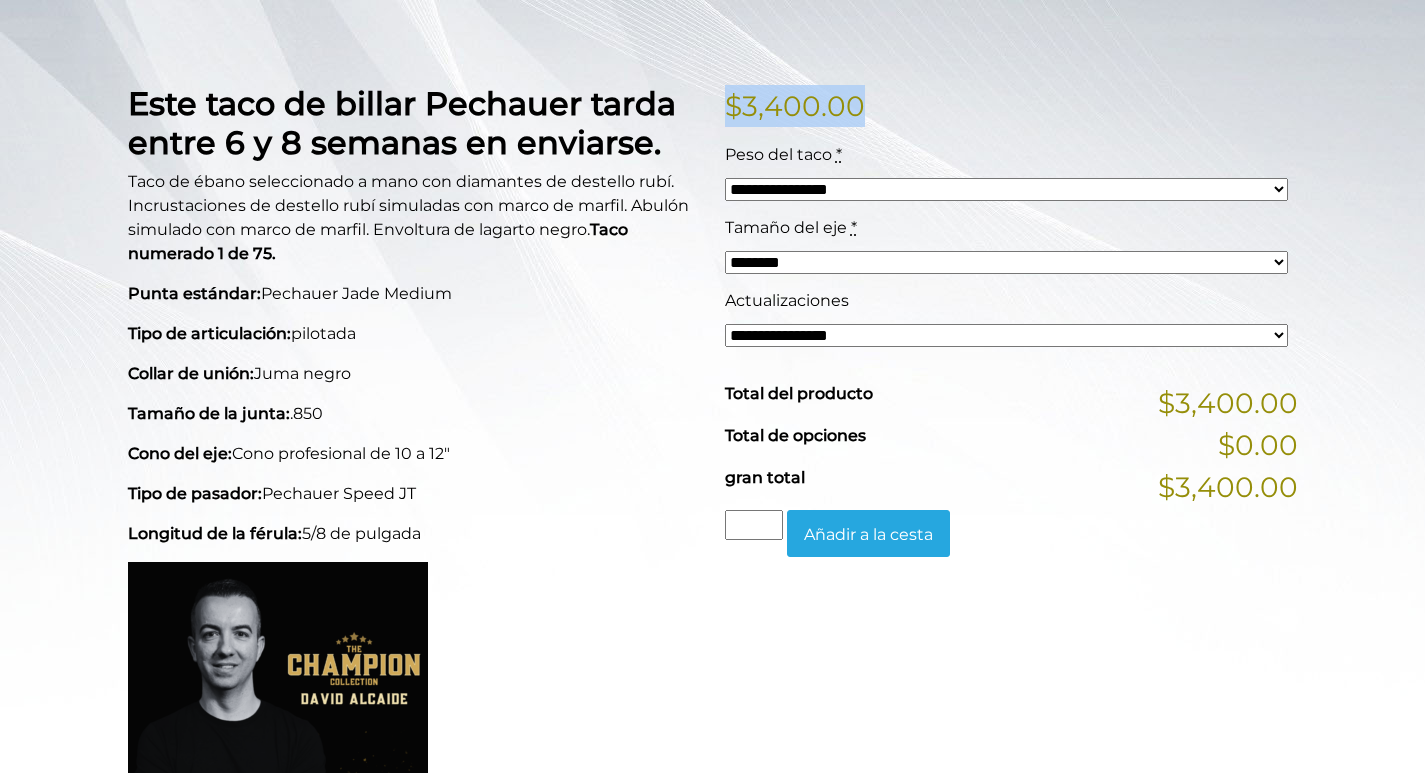 drag, startPoint x: 722, startPoint y: 98, endPoint x: 868, endPoint y: 108, distance: 146.34207 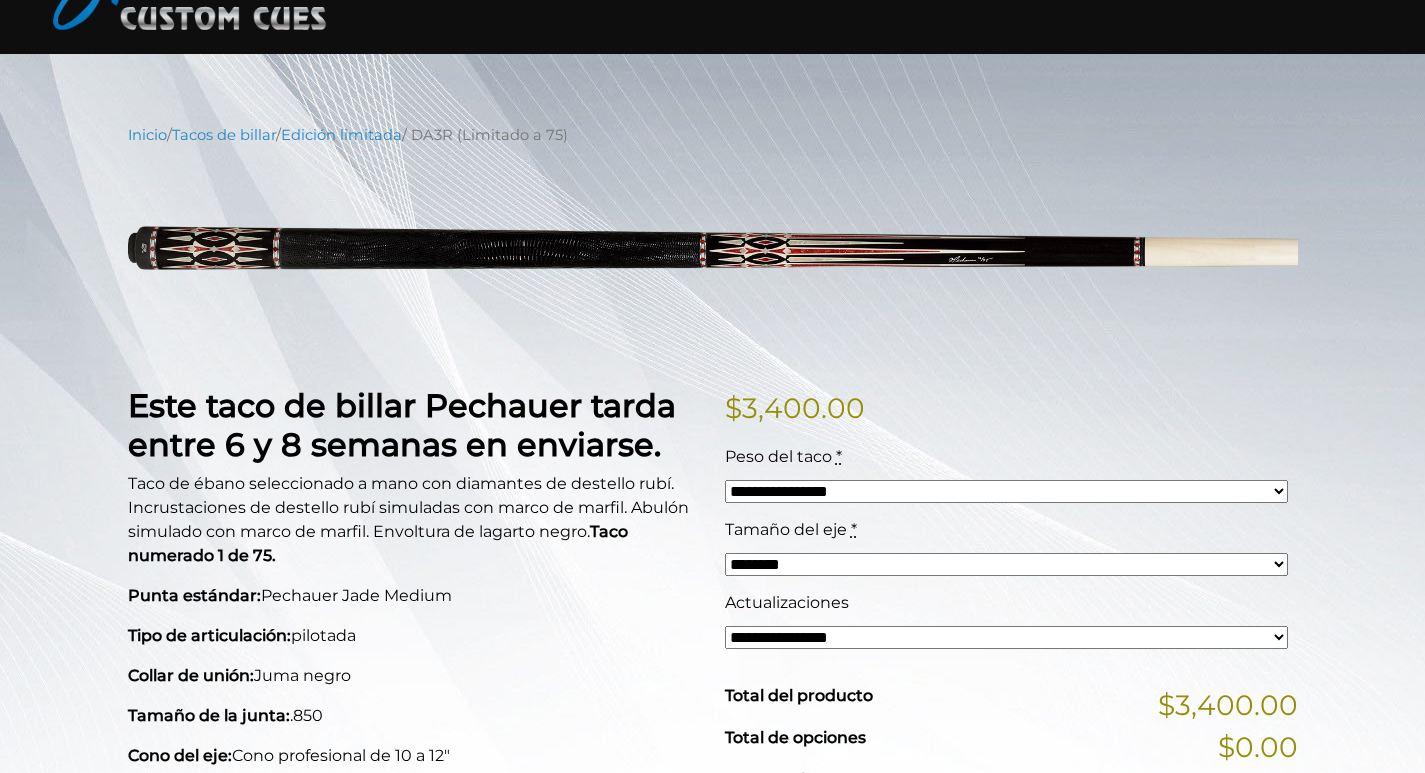 scroll, scrollTop: 0, scrollLeft: 0, axis: both 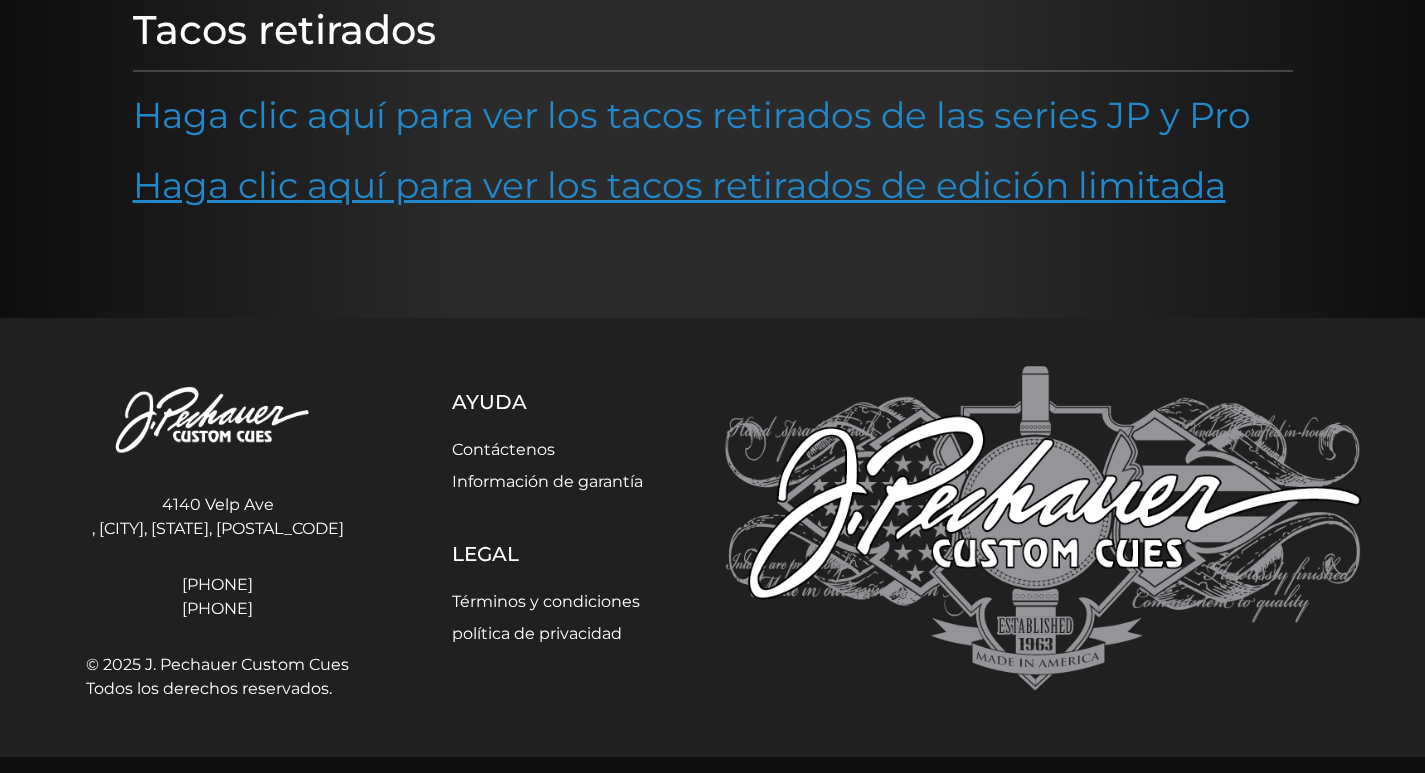 click on "Haga clic aquí para ver los tacos retirados de edición limitada" at bounding box center (679, 185) 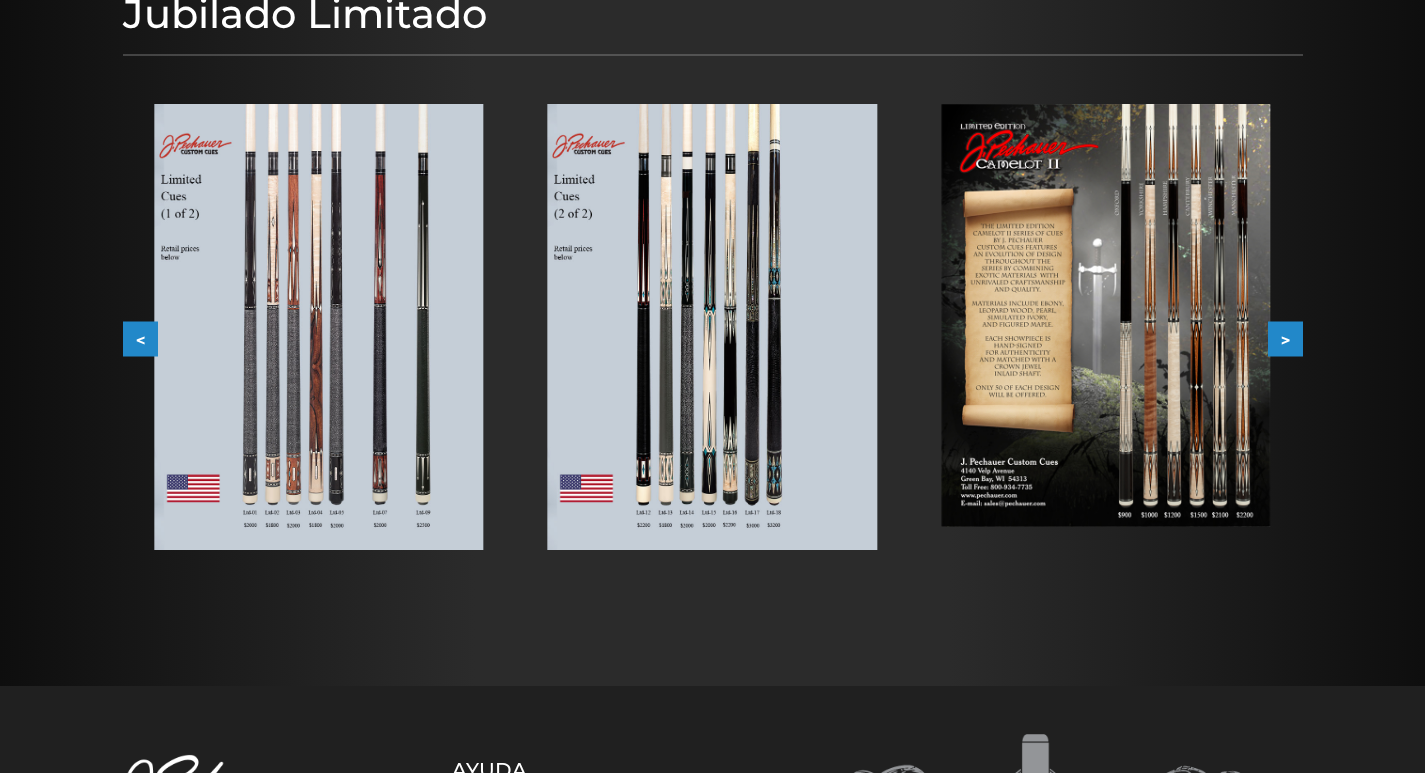 scroll, scrollTop: 276, scrollLeft: 0, axis: vertical 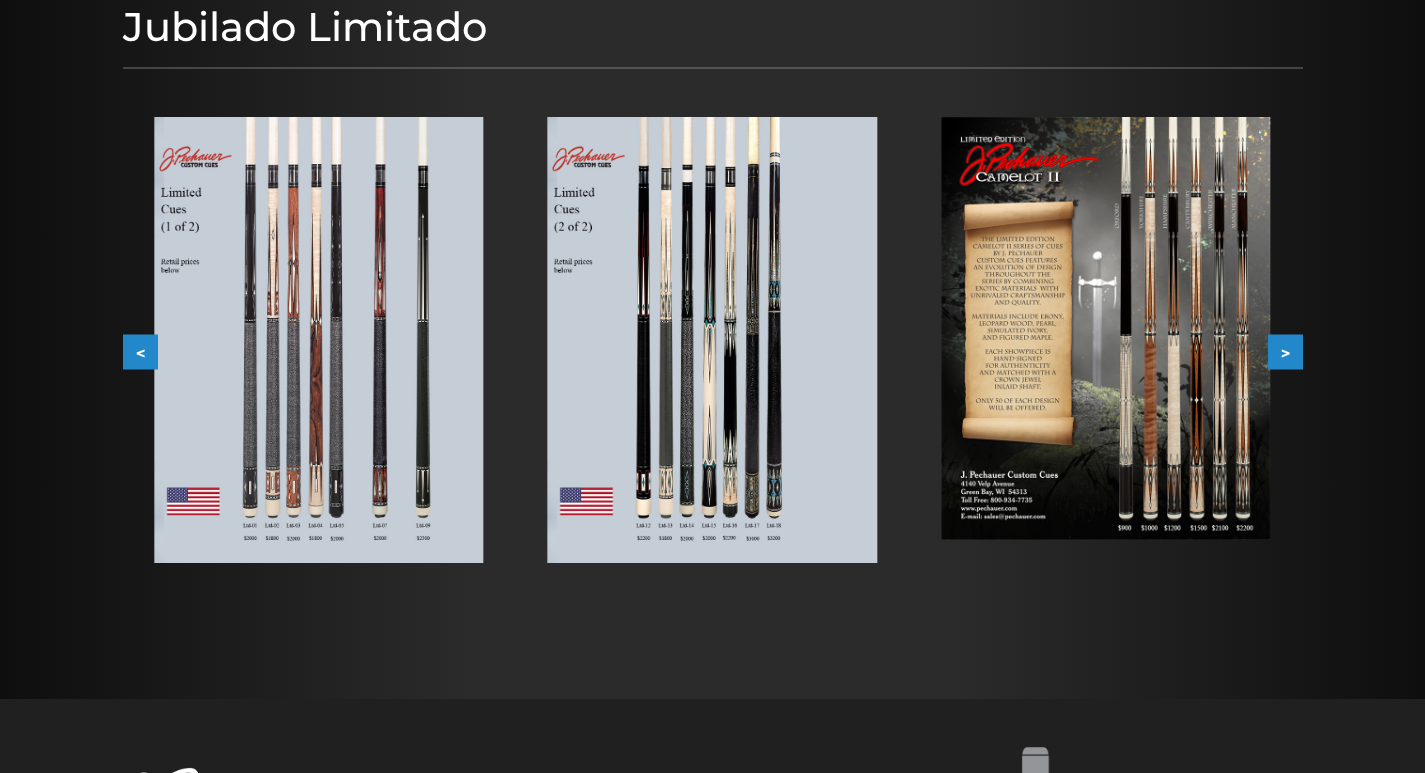 click at bounding box center [1105, 328] 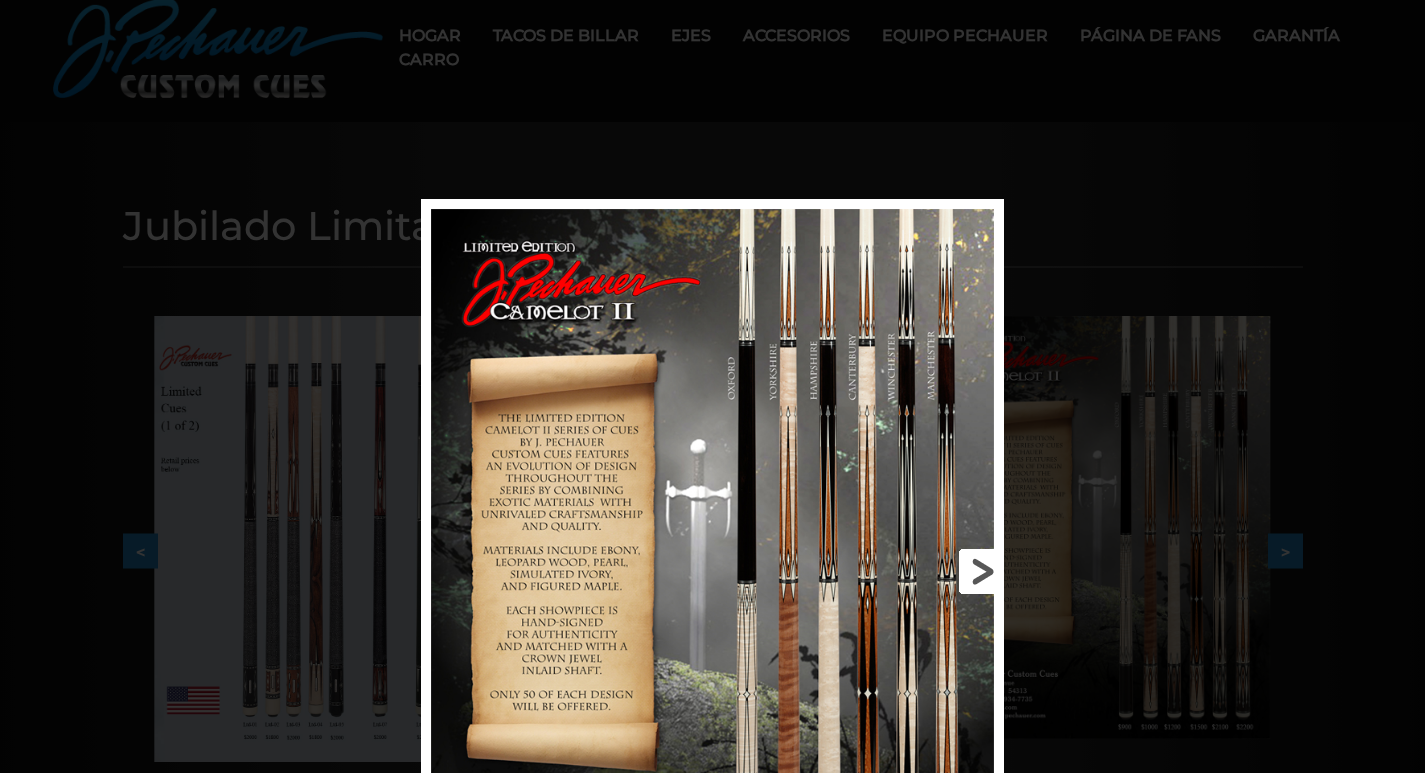 scroll, scrollTop: 76, scrollLeft: 0, axis: vertical 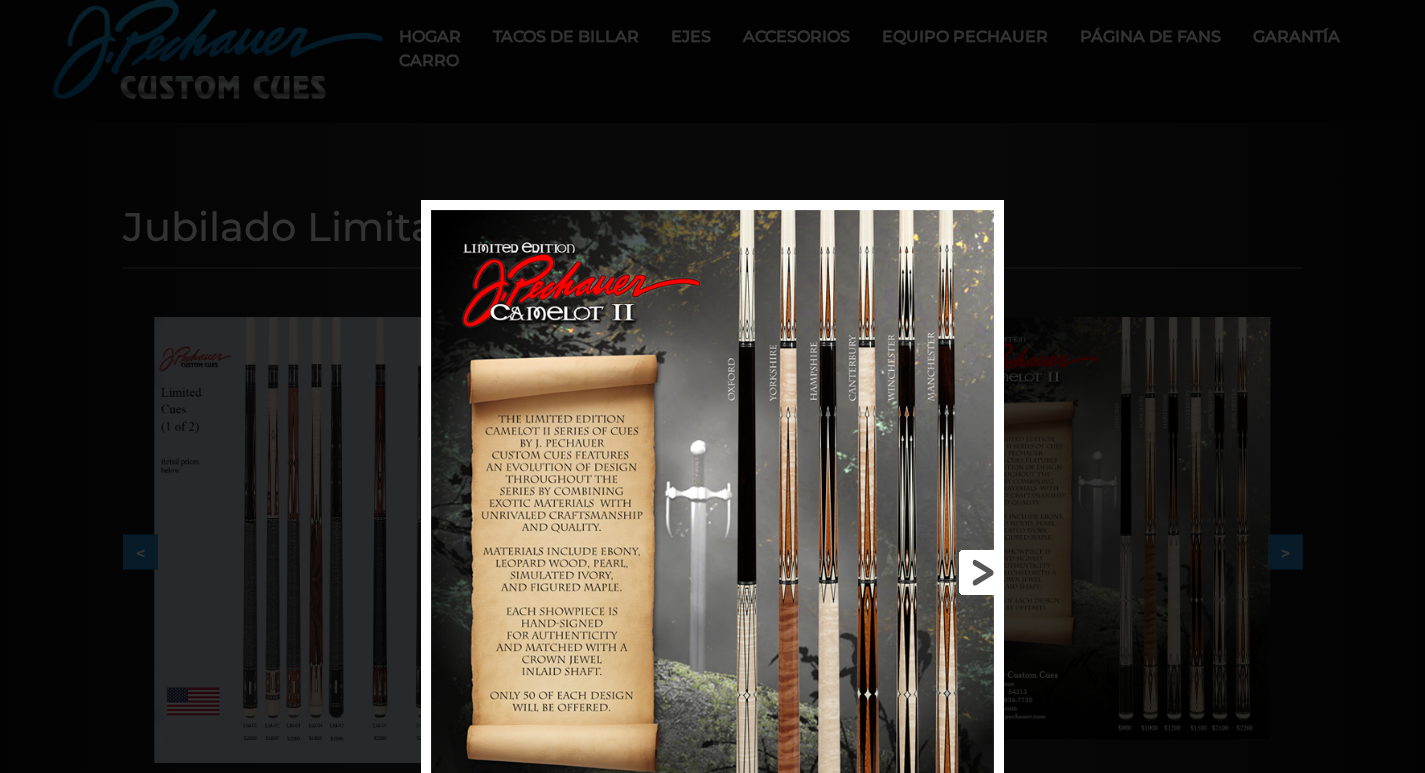 click at bounding box center (873, 572) 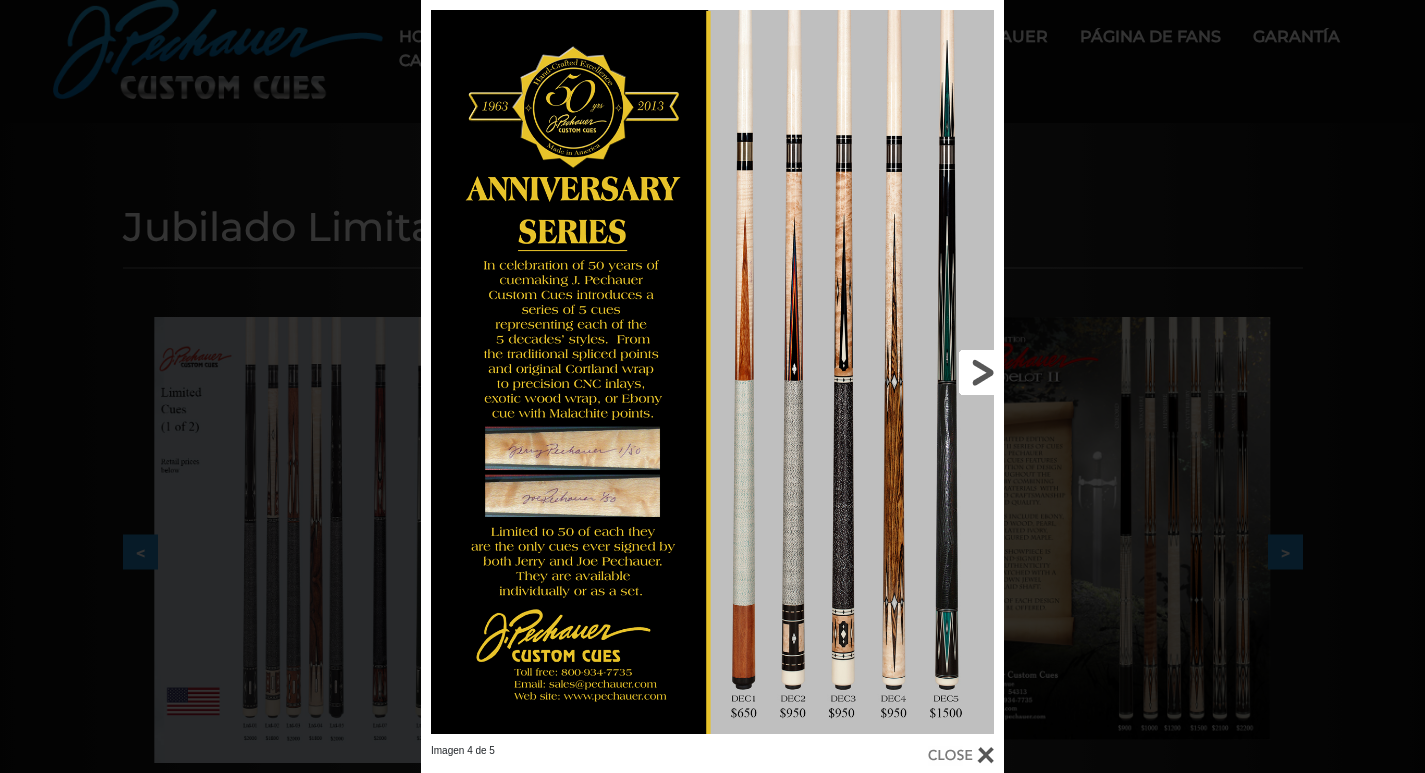 click at bounding box center [873, 372] 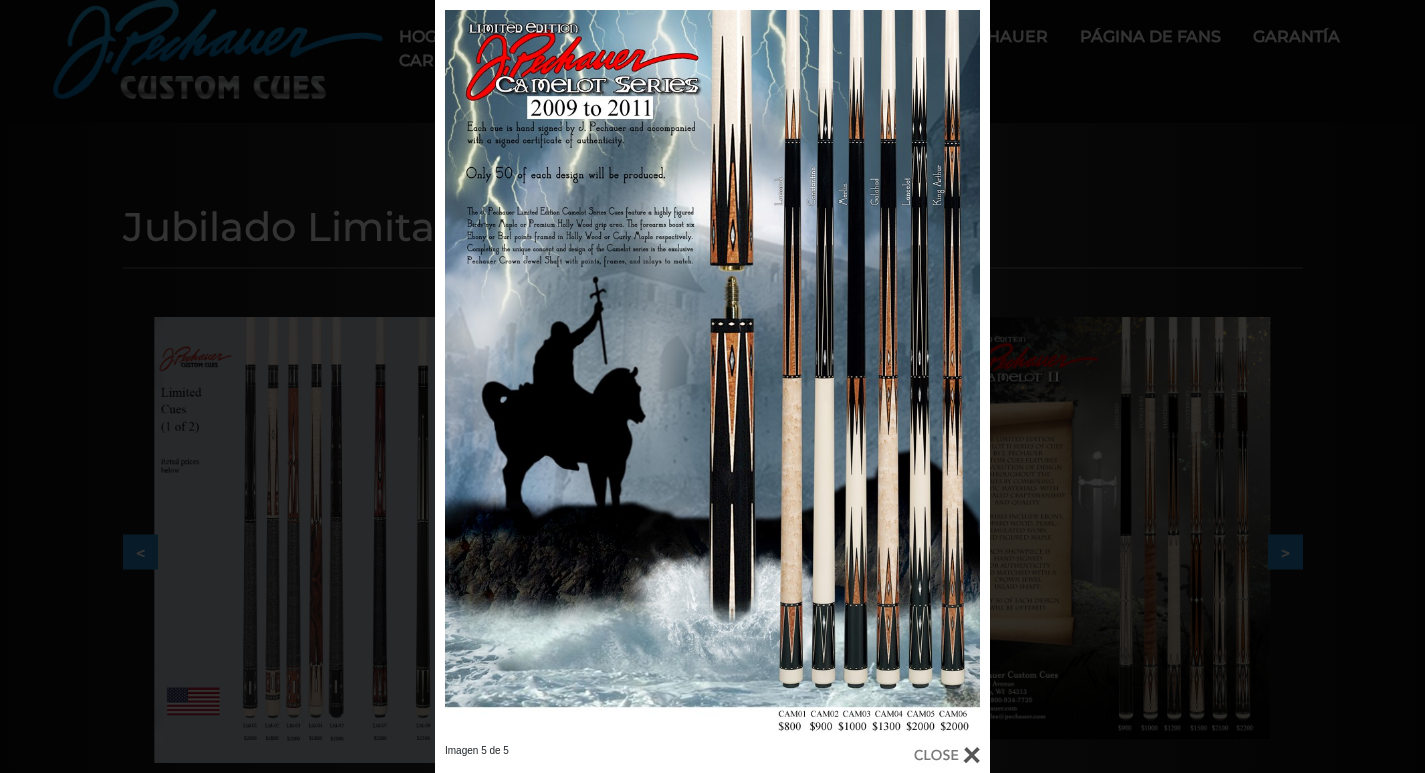 click on "Imagen 5 de 5" at bounding box center [712, 386] 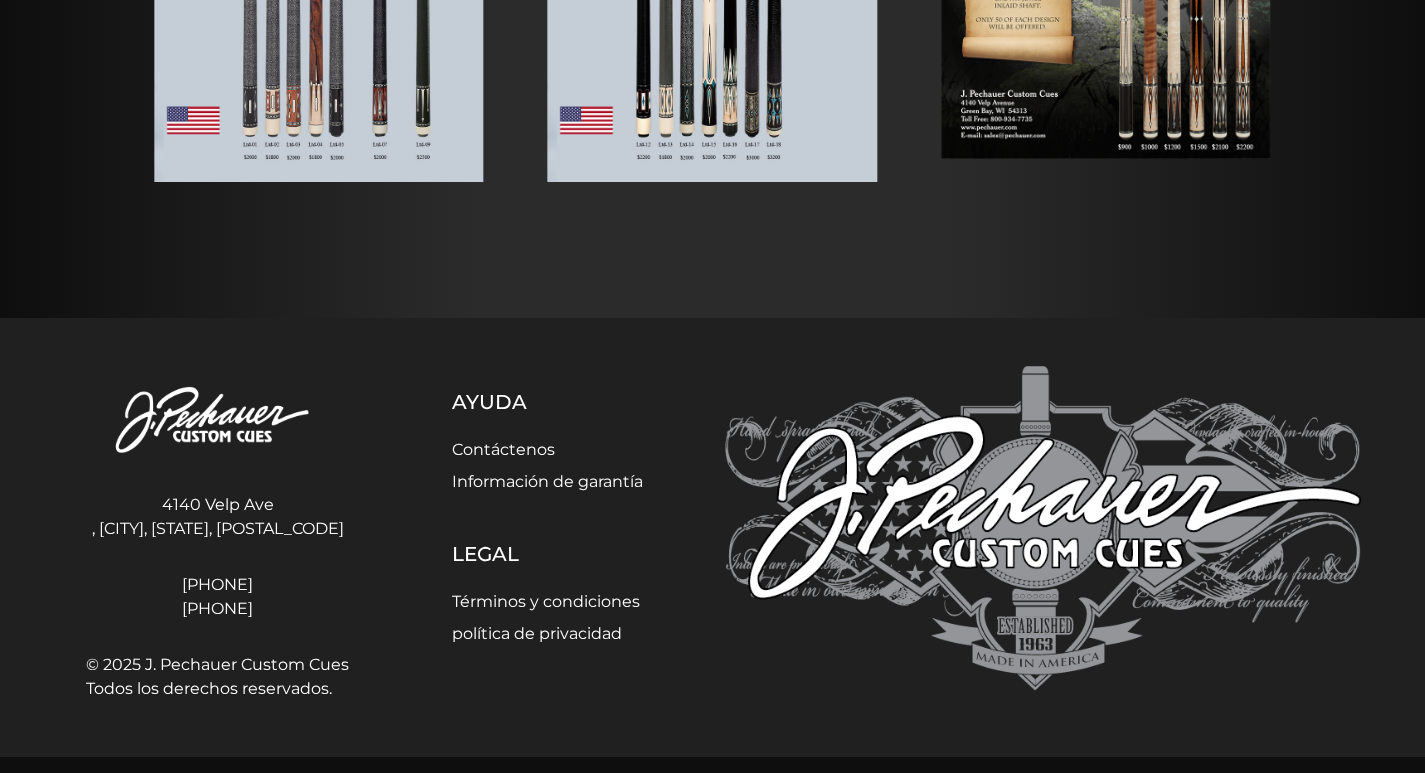 scroll, scrollTop: 0, scrollLeft: 0, axis: both 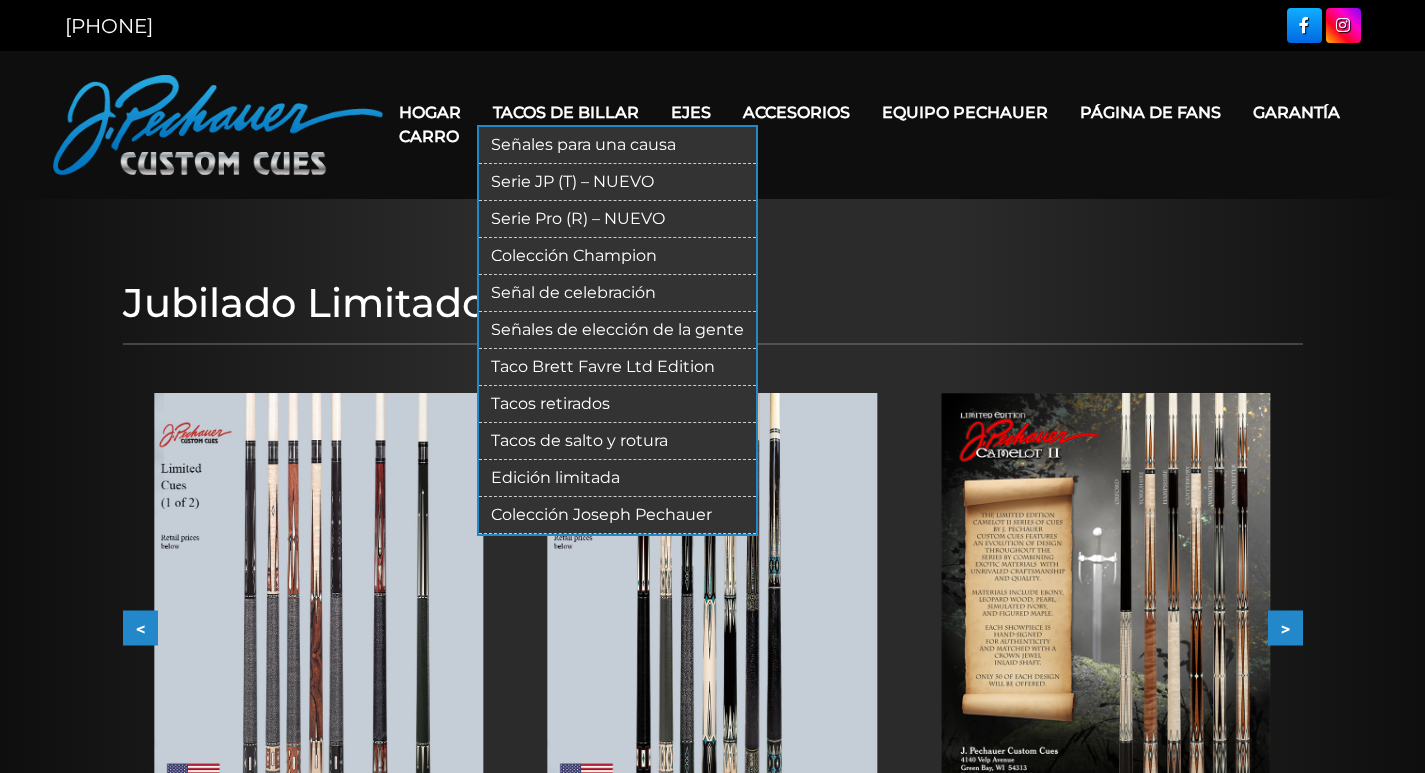 click on "Edición limitada" at bounding box center [555, 477] 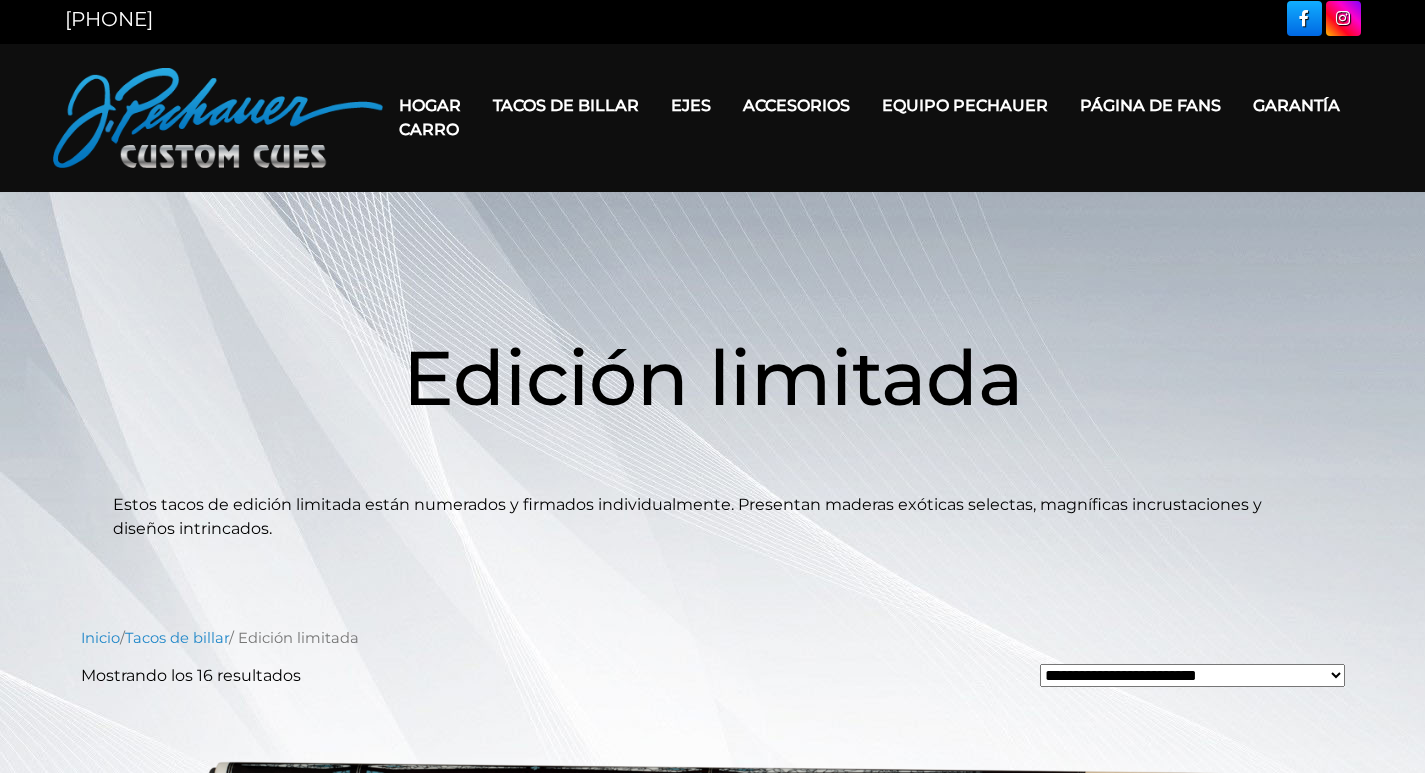 scroll, scrollTop: 0, scrollLeft: 0, axis: both 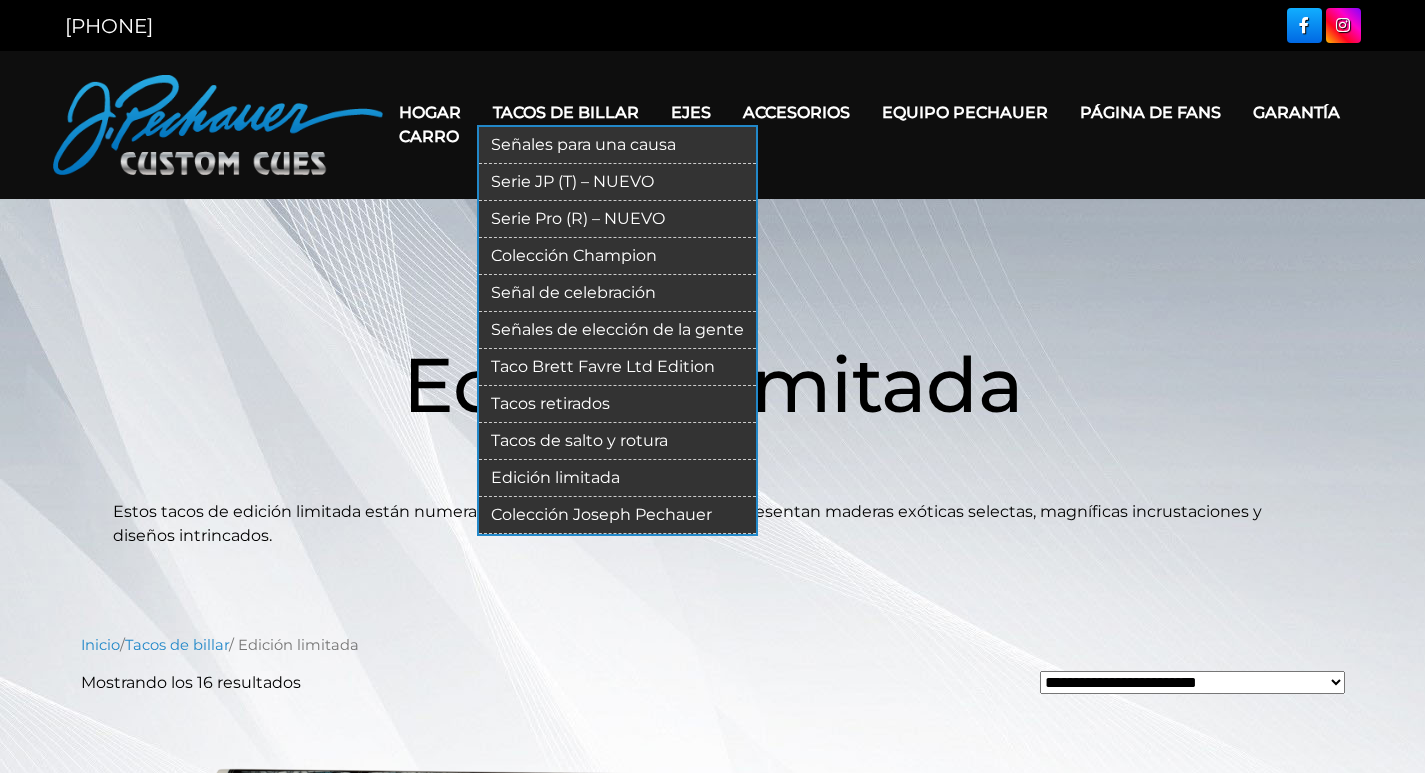 click on "Colección Joseph Pechauer" at bounding box center [617, 515] 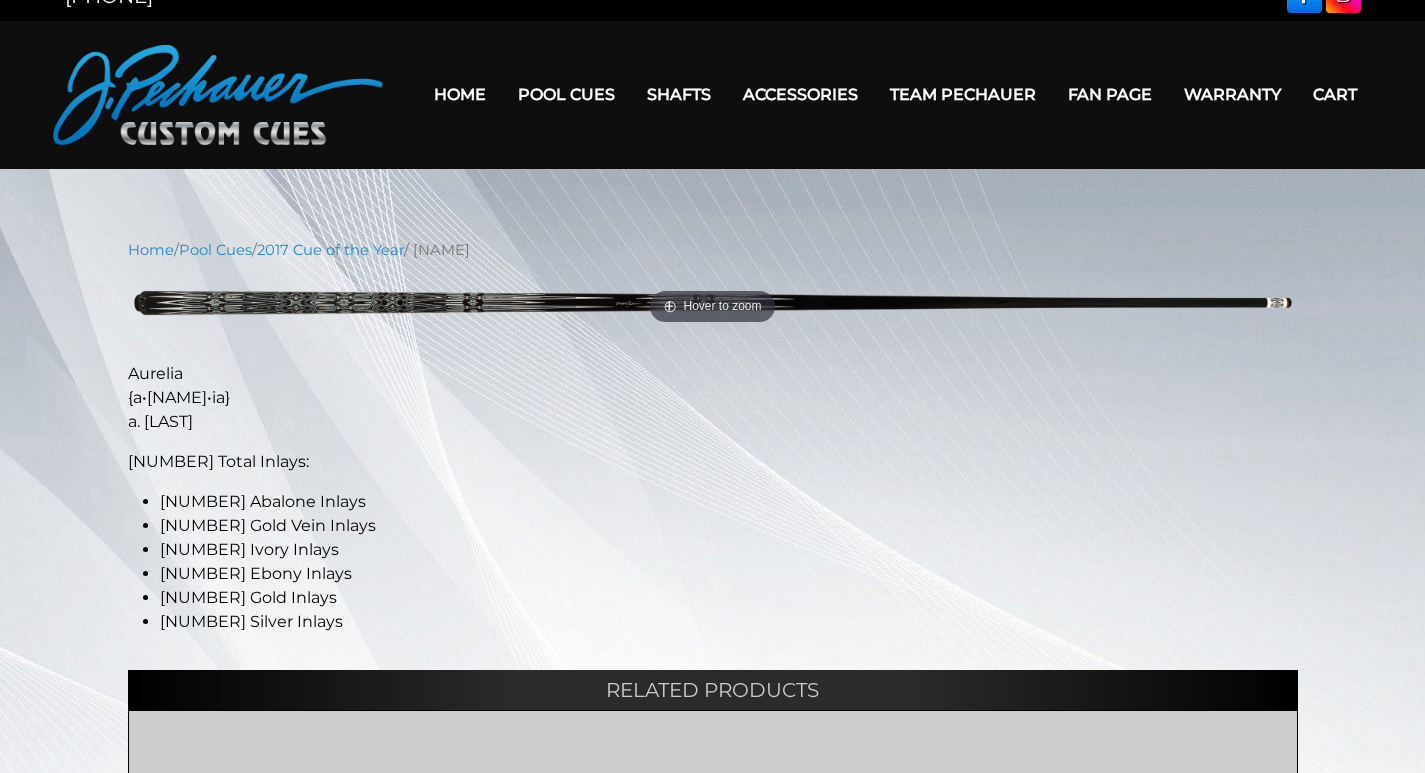 scroll, scrollTop: 0, scrollLeft: 0, axis: both 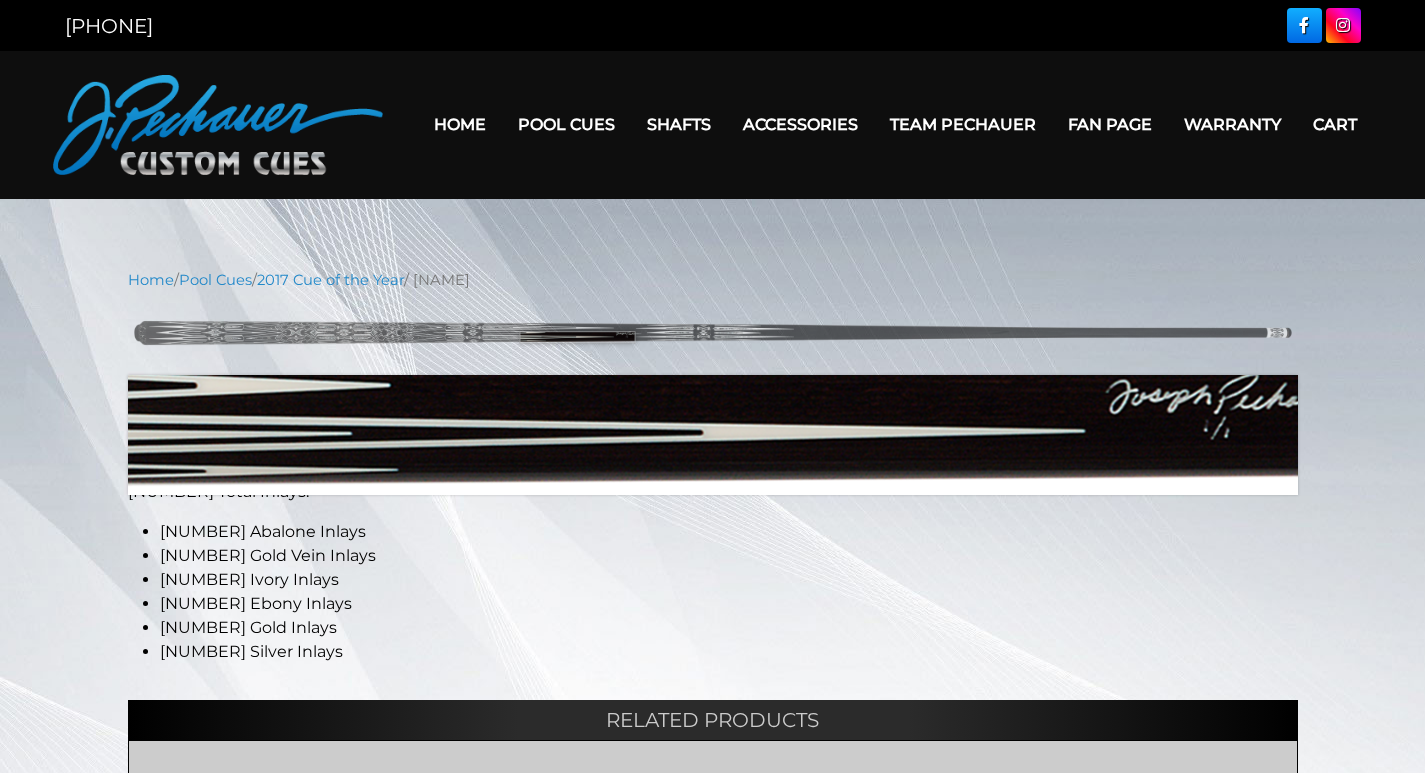 click at bounding box center [713, 333] 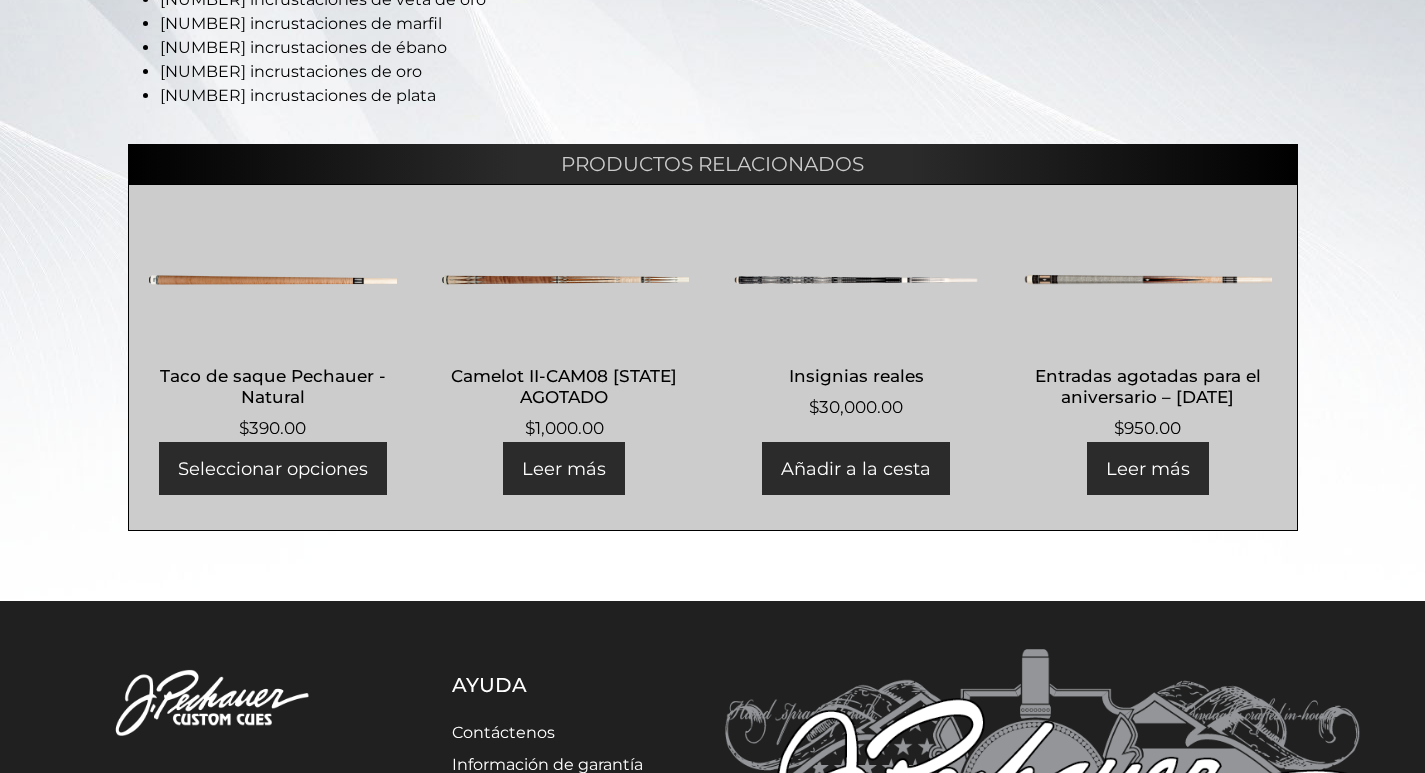 scroll, scrollTop: 557, scrollLeft: 0, axis: vertical 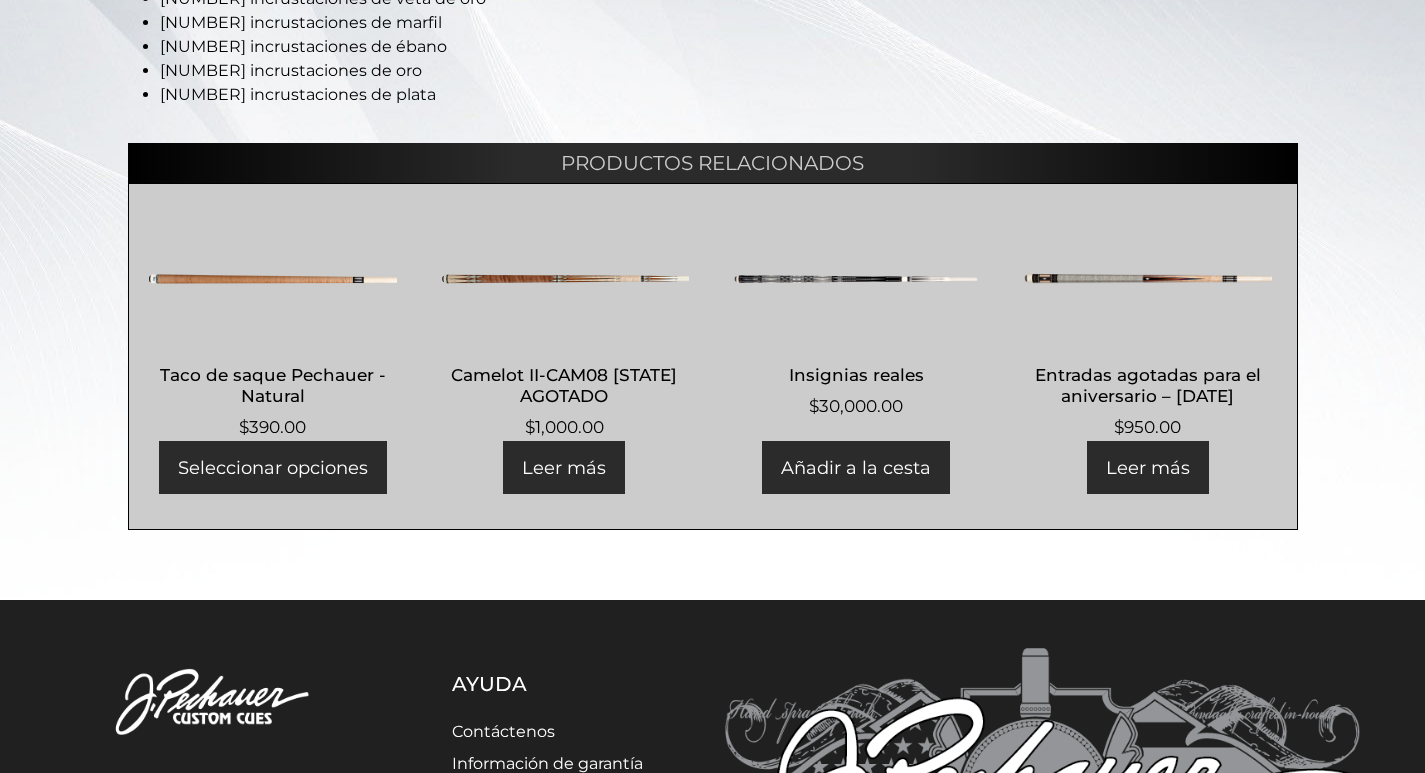 click at bounding box center [856, 279] 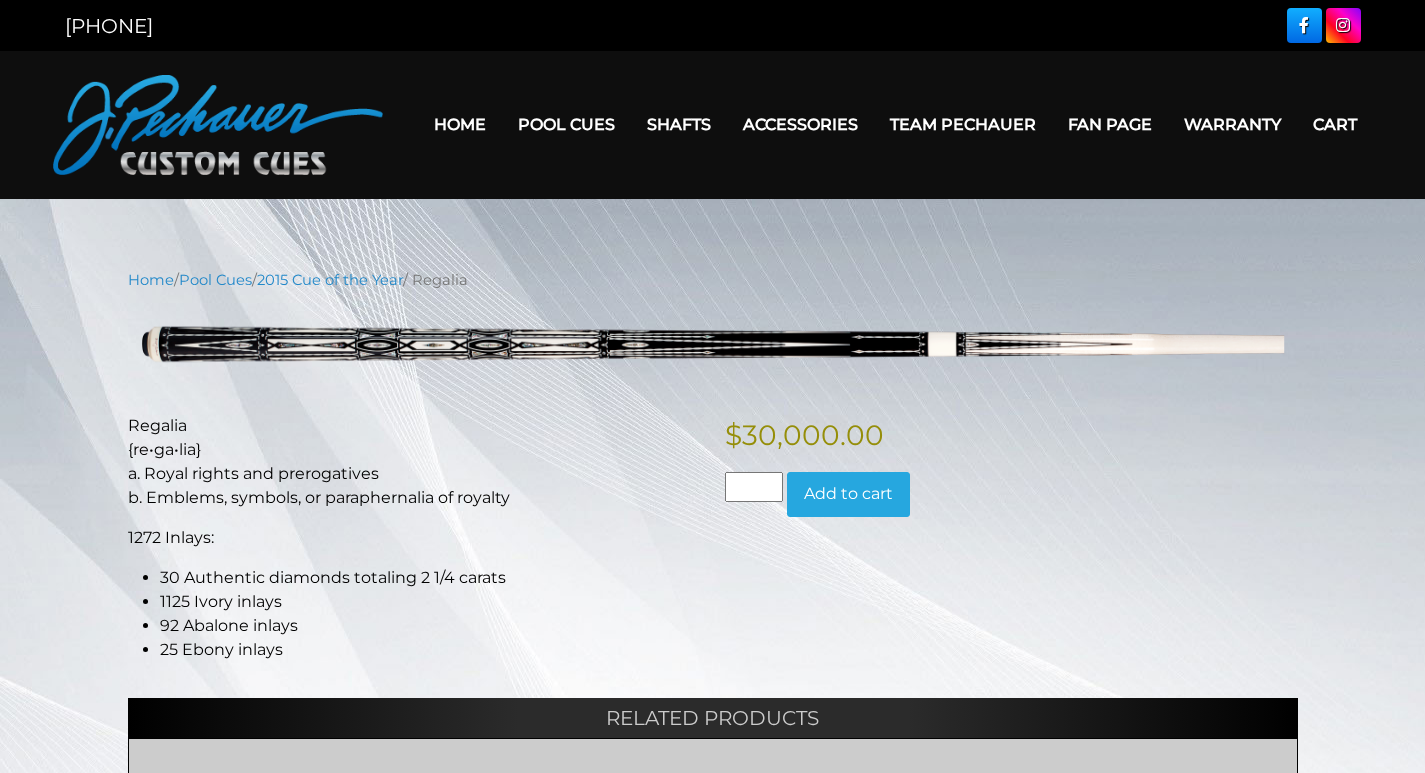 scroll, scrollTop: 0, scrollLeft: 0, axis: both 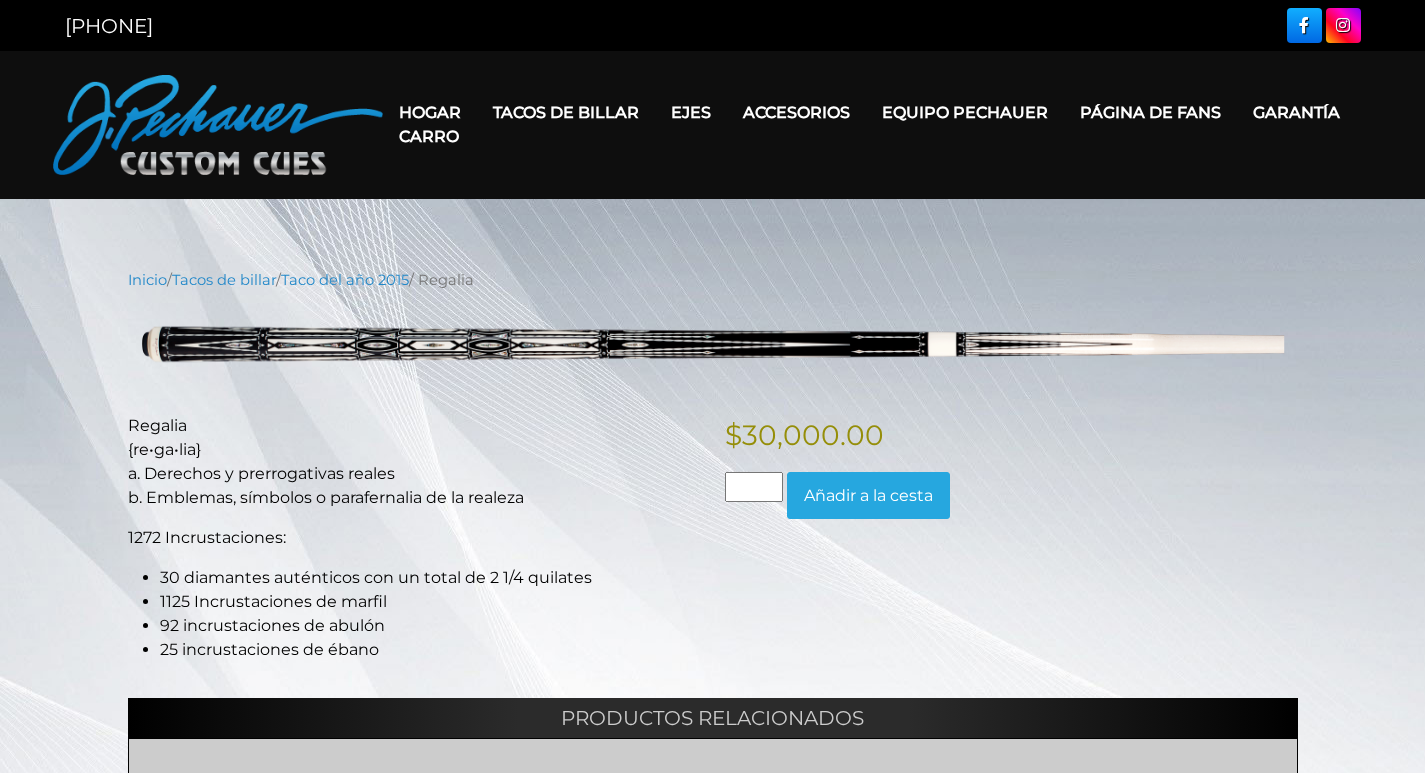 click on "Inicio   /   Tacos de billar   /   Taco del año 2015   / Regalia
Pase el cursor para hacer zoom
Regalia
{re•ga•lia}
a. Derechos y prerrogativas reales
b. Emblemas, símbolos o parafernalia de la realeza
1272 Incrustaciones:
30 diamantes auténticos con un total de 2 1/4 quilates
1125 Incrustaciones de marfil
92 incrustaciones de abulón
25 incrustaciones de ébano
$  30,000.00
Cantidad de Regalia
*
Añadir a la cesta
Productos relacionados
Camelot II-CAM08 Yorkshire AGOTADO
$  1,000.00
Leer más
Taco de quiebre Pechauer - Ébano
$  390.00" at bounding box center (712, 677) 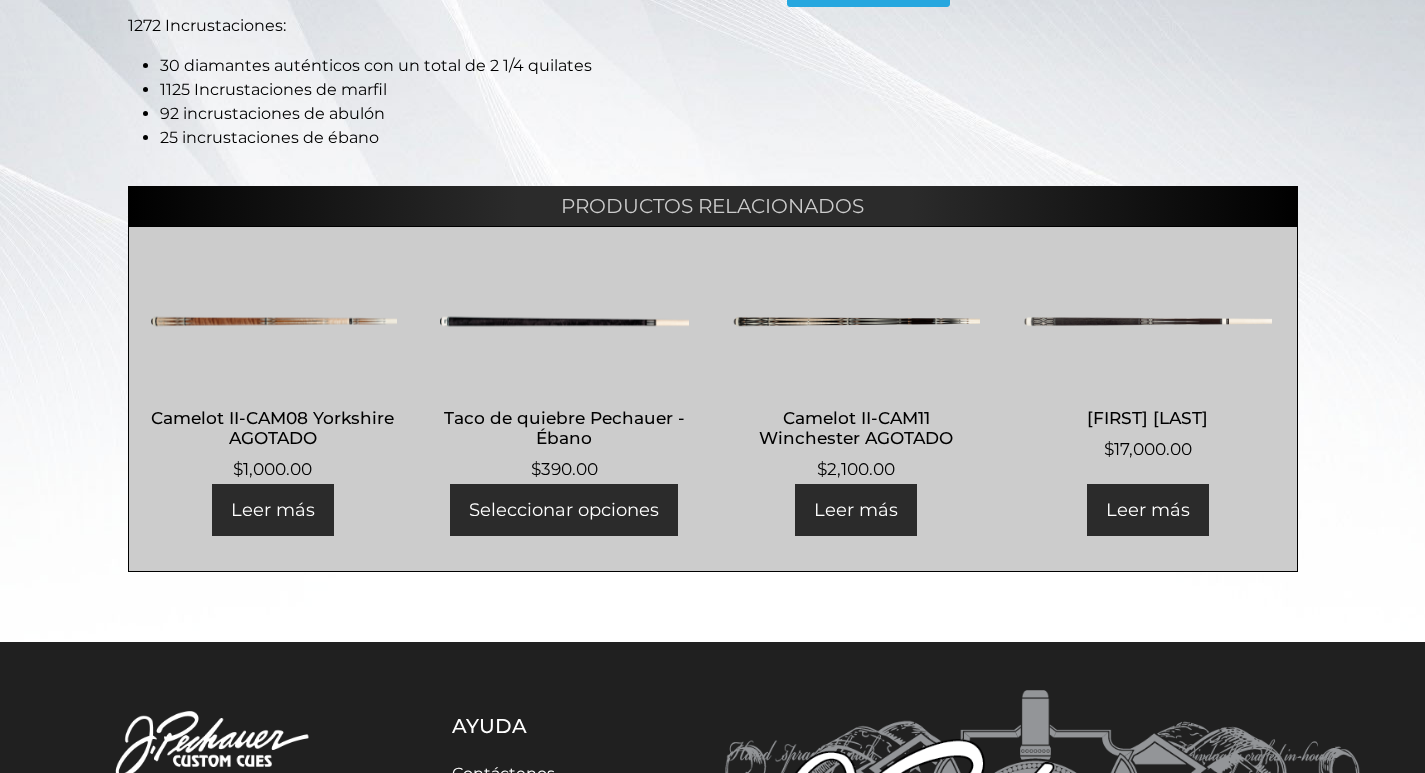 scroll, scrollTop: 517, scrollLeft: 0, axis: vertical 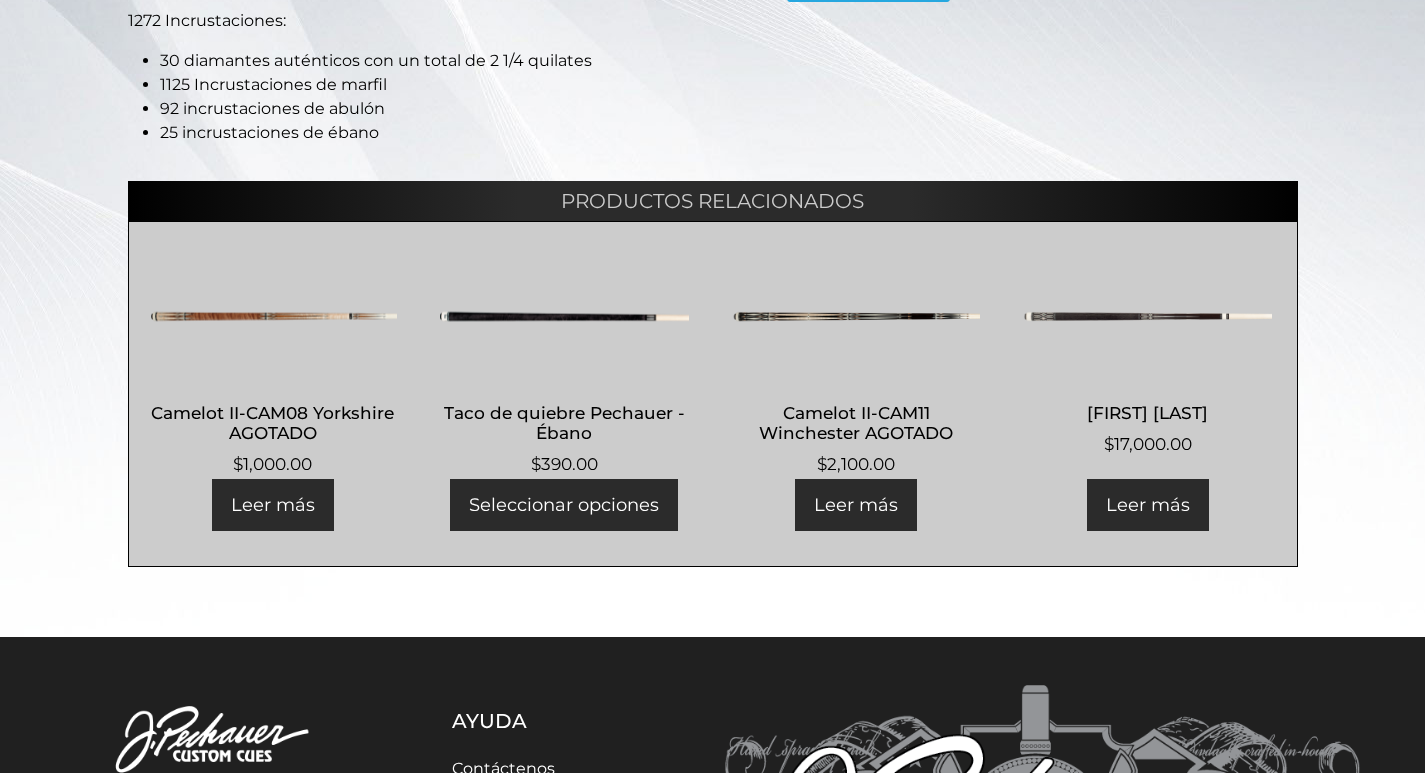 click at bounding box center [1147, 317] 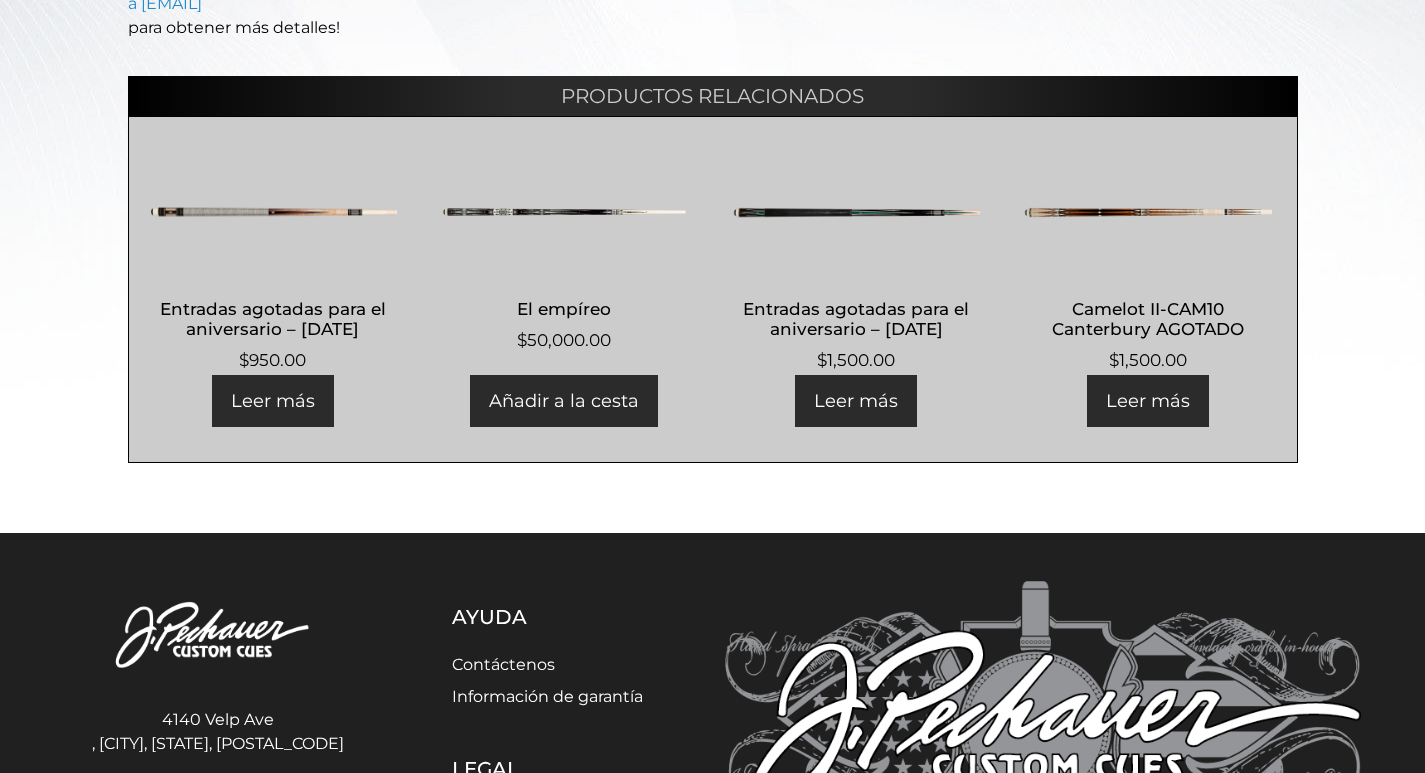 scroll, scrollTop: 759, scrollLeft: 0, axis: vertical 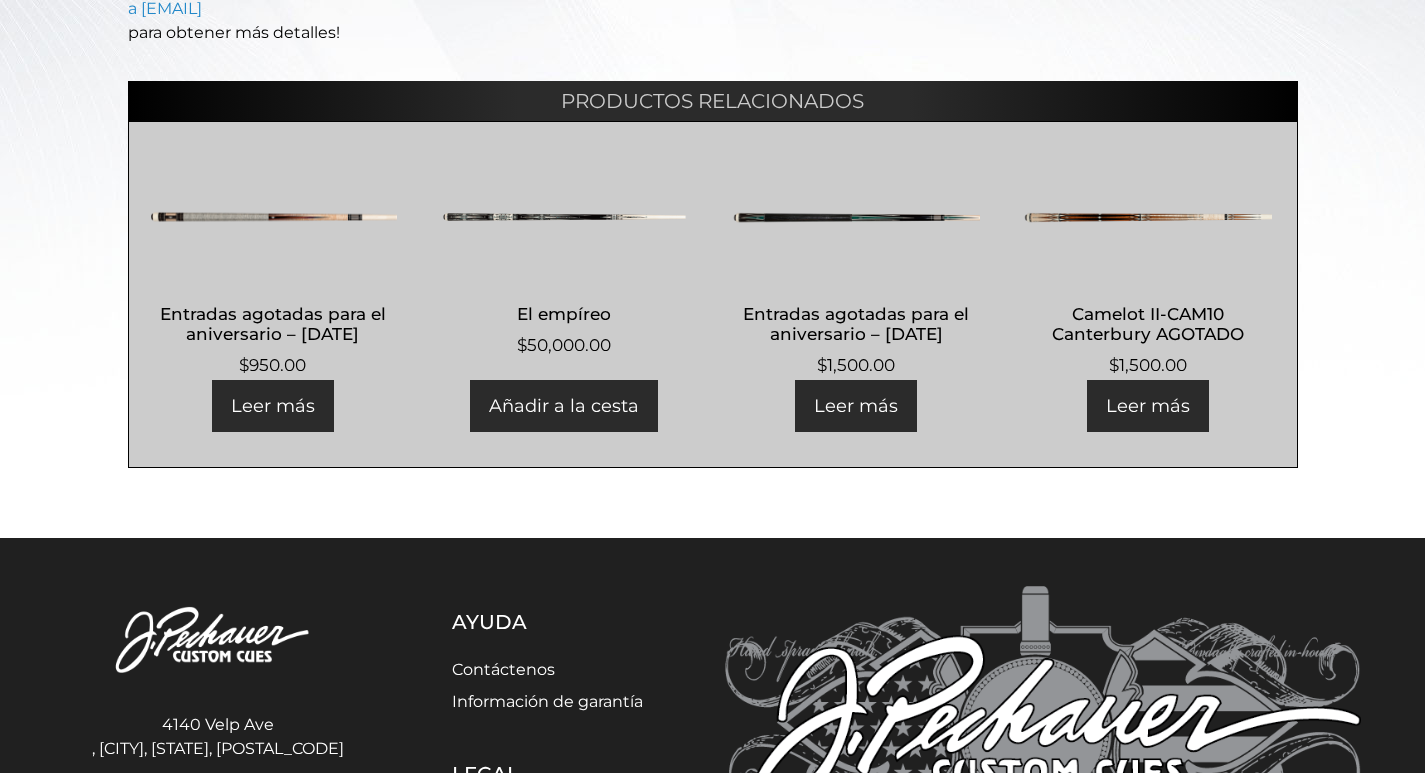 click at bounding box center (564, 217) 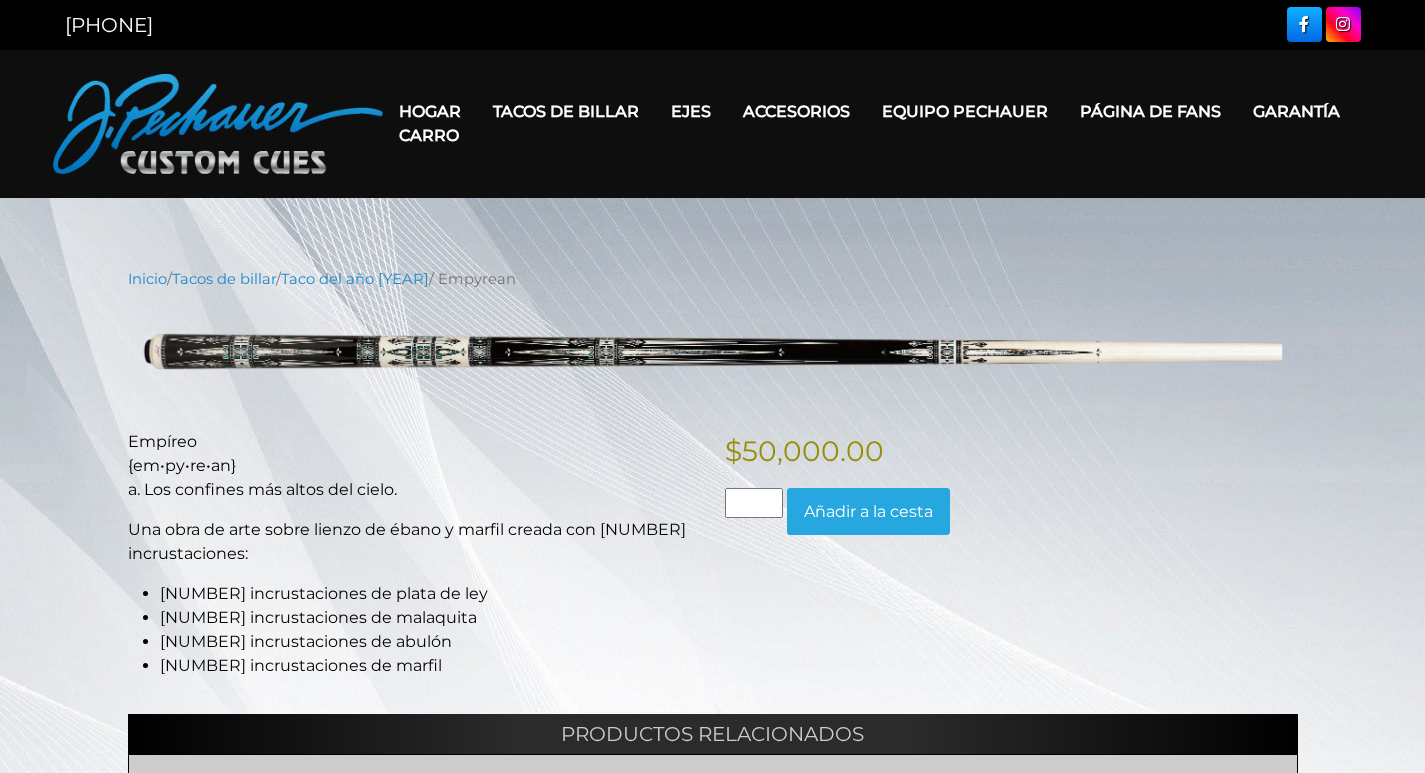 scroll, scrollTop: 0, scrollLeft: 0, axis: both 